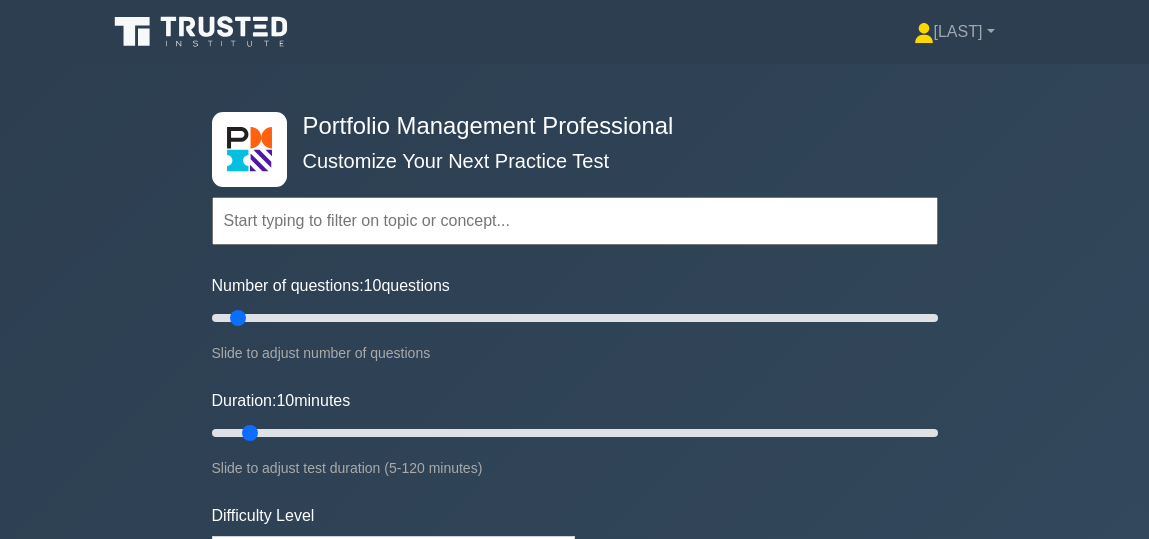 scroll, scrollTop: 0, scrollLeft: 0, axis: both 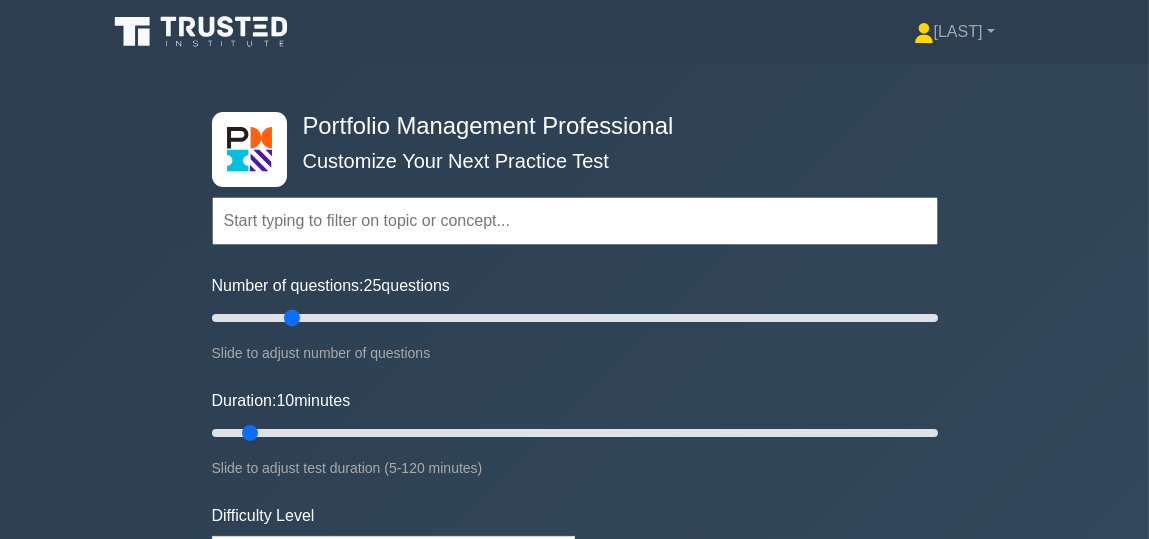 drag, startPoint x: 239, startPoint y: 316, endPoint x: 297, endPoint y: 314, distance: 58.034473 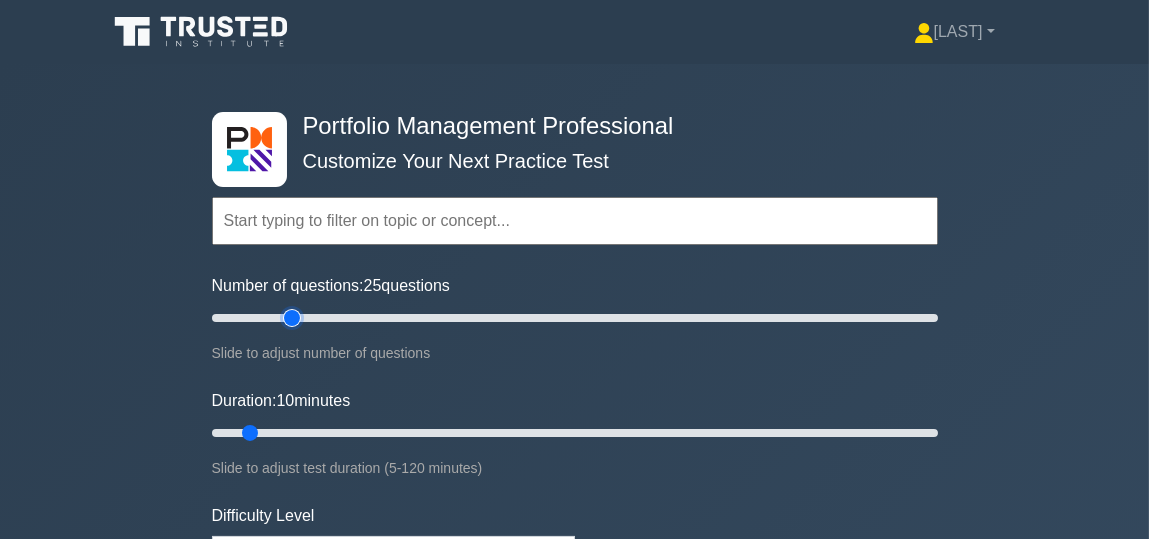type on "25" 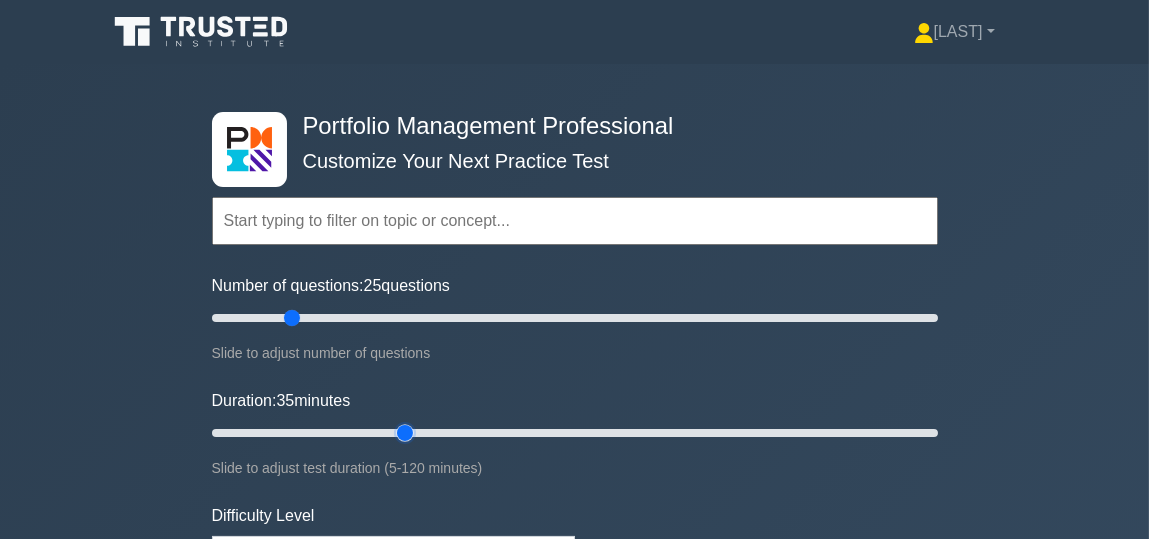 drag, startPoint x: 248, startPoint y: 429, endPoint x: 405, endPoint y: 438, distance: 157.25775 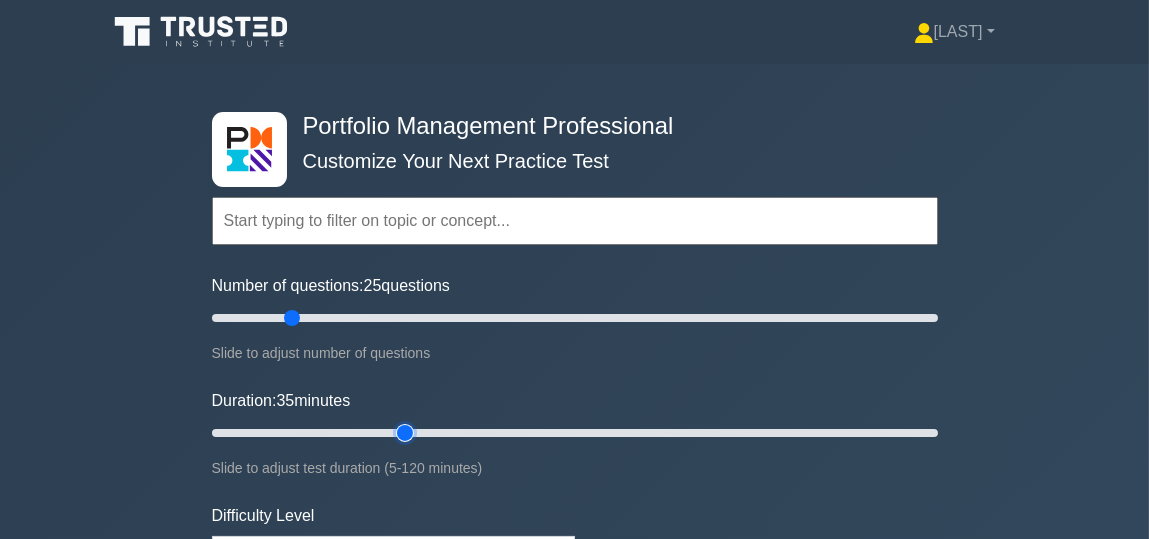type on "35" 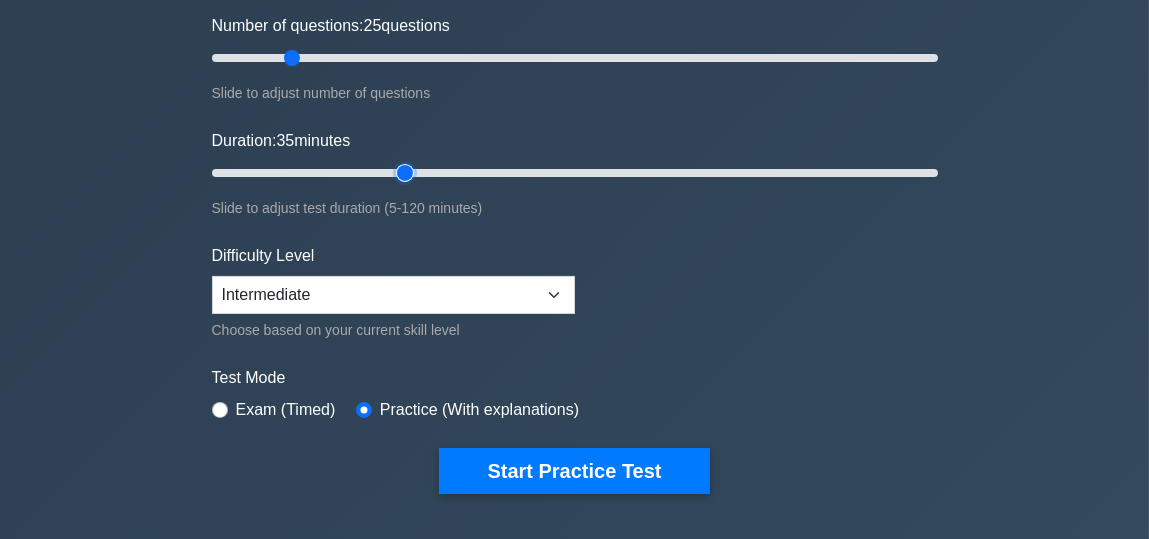 scroll, scrollTop: 300, scrollLeft: 0, axis: vertical 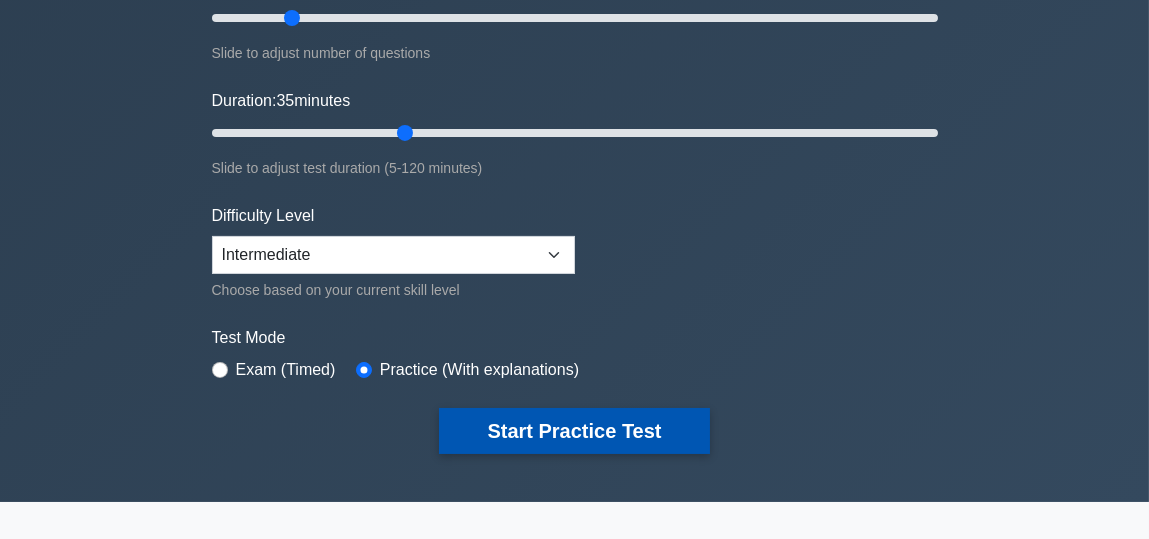 click on "Start Practice Test" at bounding box center [574, 431] 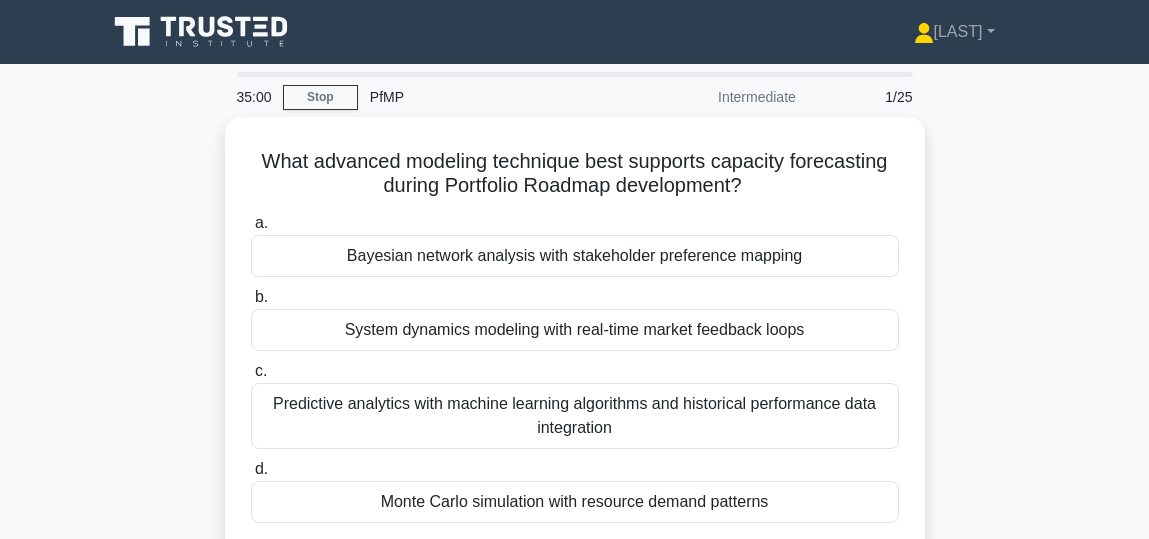 scroll, scrollTop: 0, scrollLeft: 0, axis: both 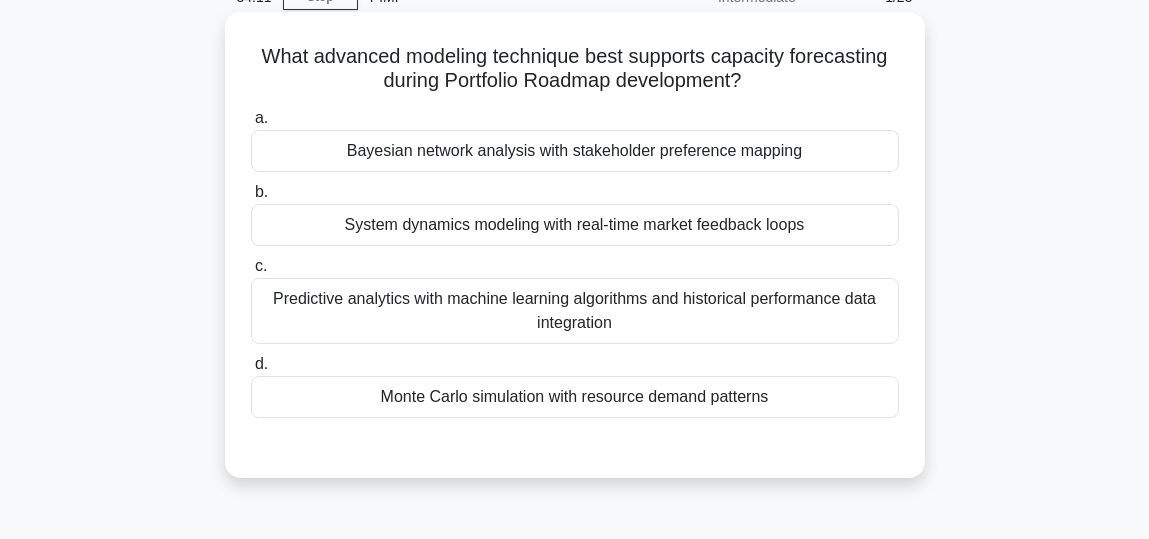 click on "Monte Carlo simulation with resource demand patterns" at bounding box center (575, 397) 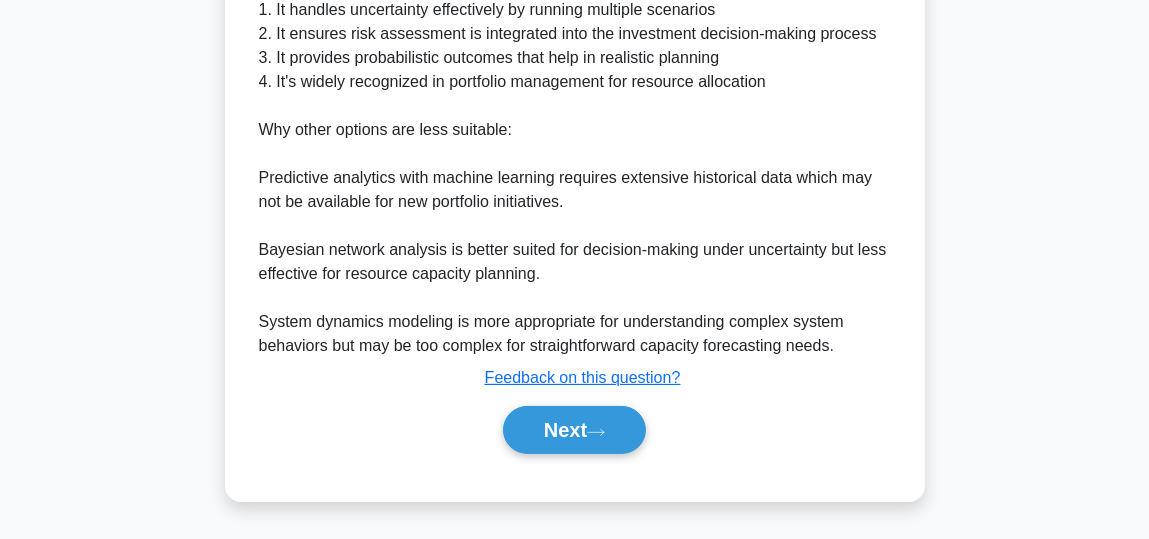 scroll, scrollTop: 690, scrollLeft: 0, axis: vertical 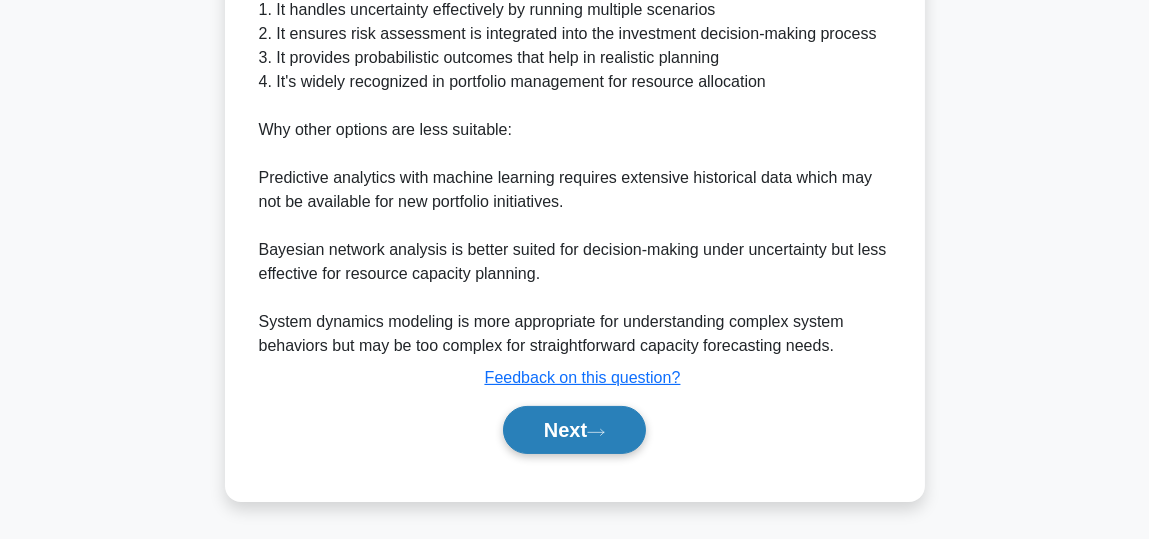click on "Next" at bounding box center [574, 430] 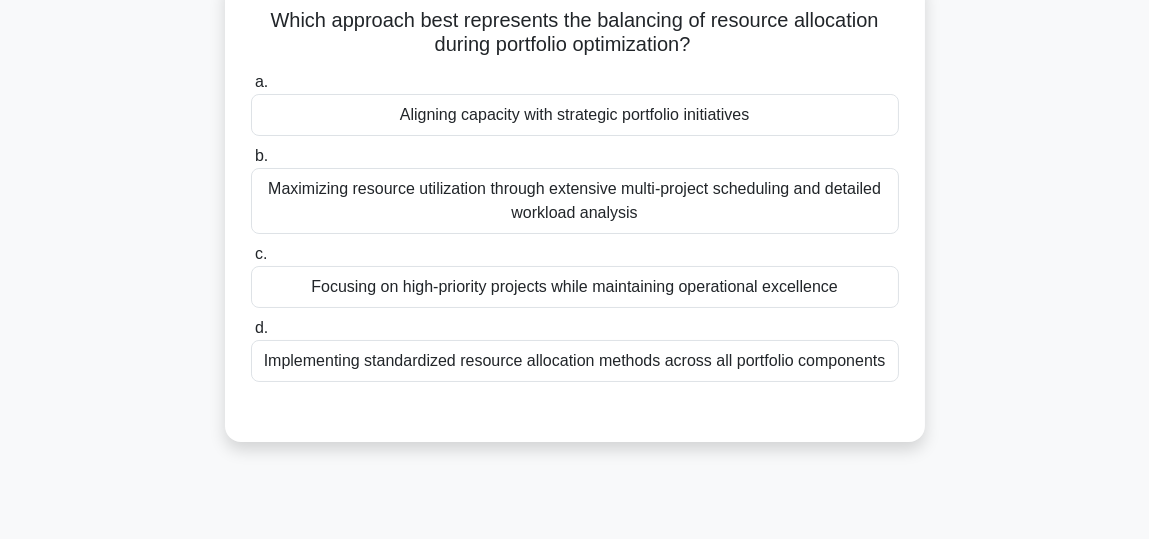 scroll, scrollTop: 41, scrollLeft: 0, axis: vertical 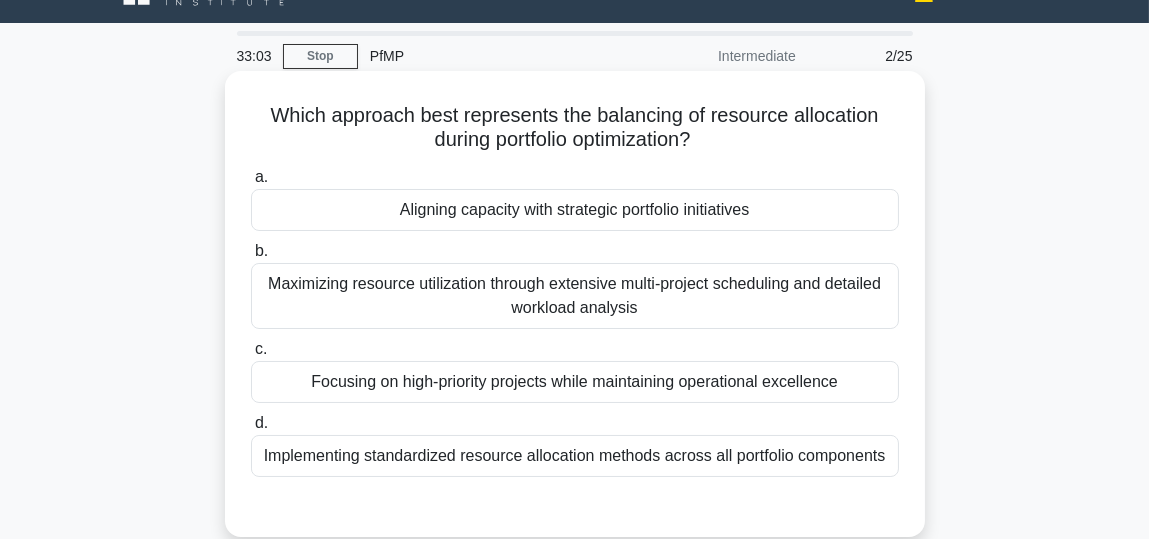 click on "Focusing on high-priority projects while maintaining operational excellence" at bounding box center (575, 382) 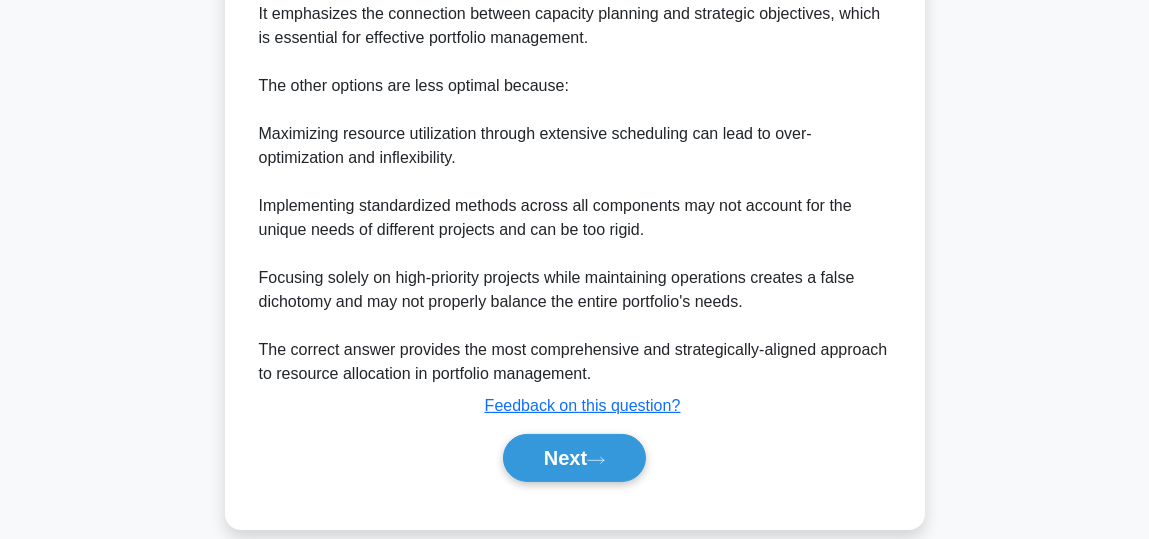 scroll, scrollTop: 741, scrollLeft: 0, axis: vertical 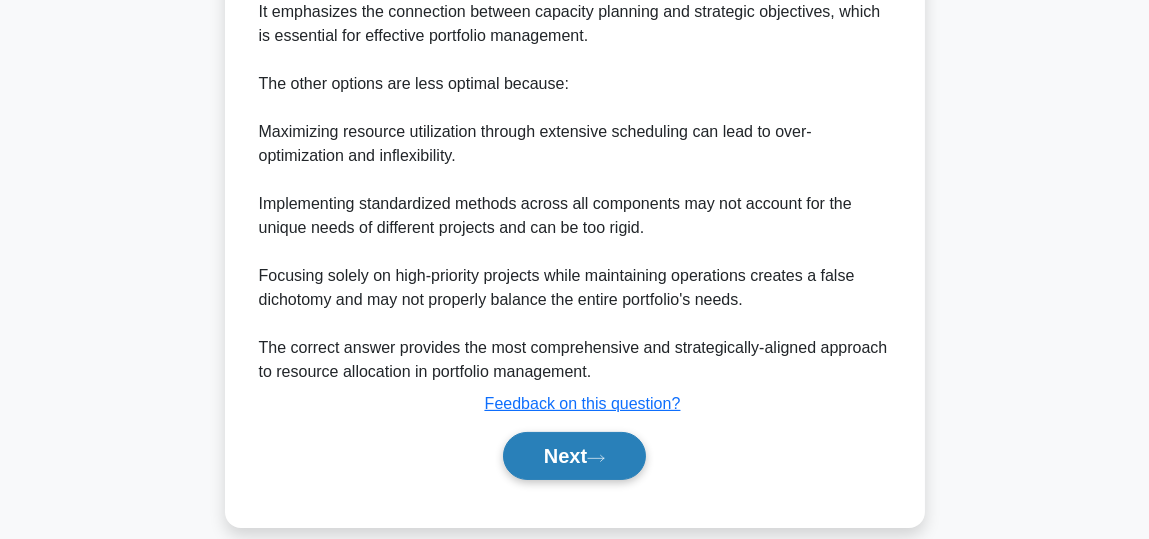 click on "Next" at bounding box center (574, 456) 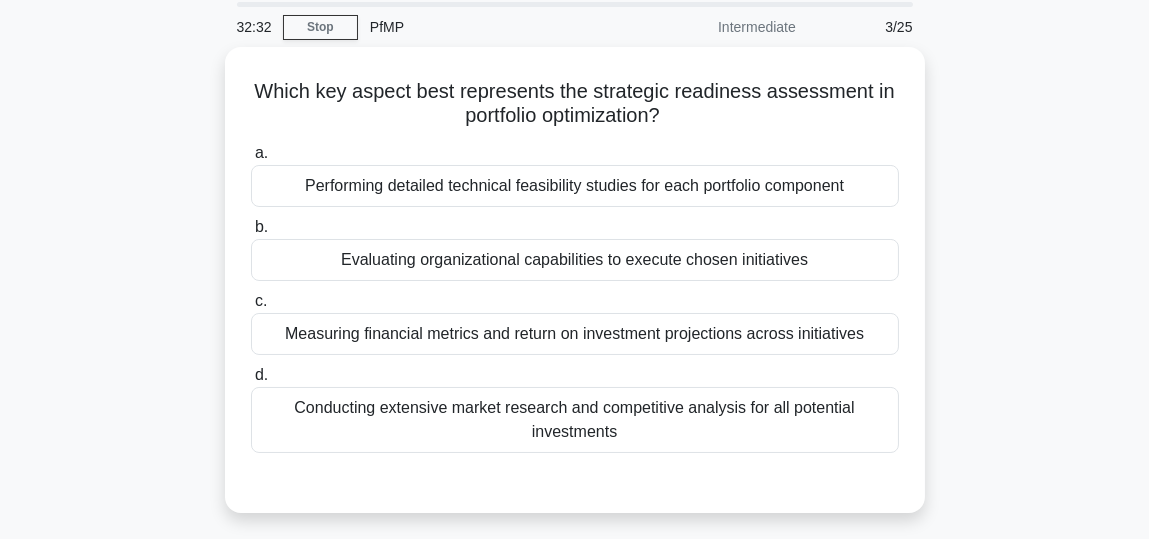 scroll, scrollTop: 41, scrollLeft: 0, axis: vertical 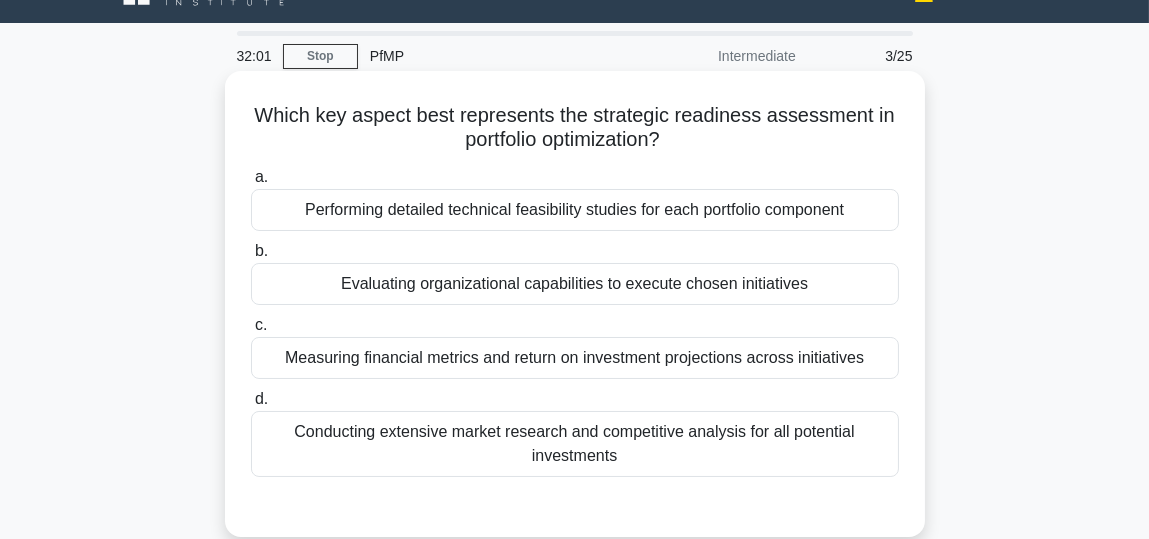 click on "Evaluating organizational capabilities to execute chosen initiatives" at bounding box center [575, 284] 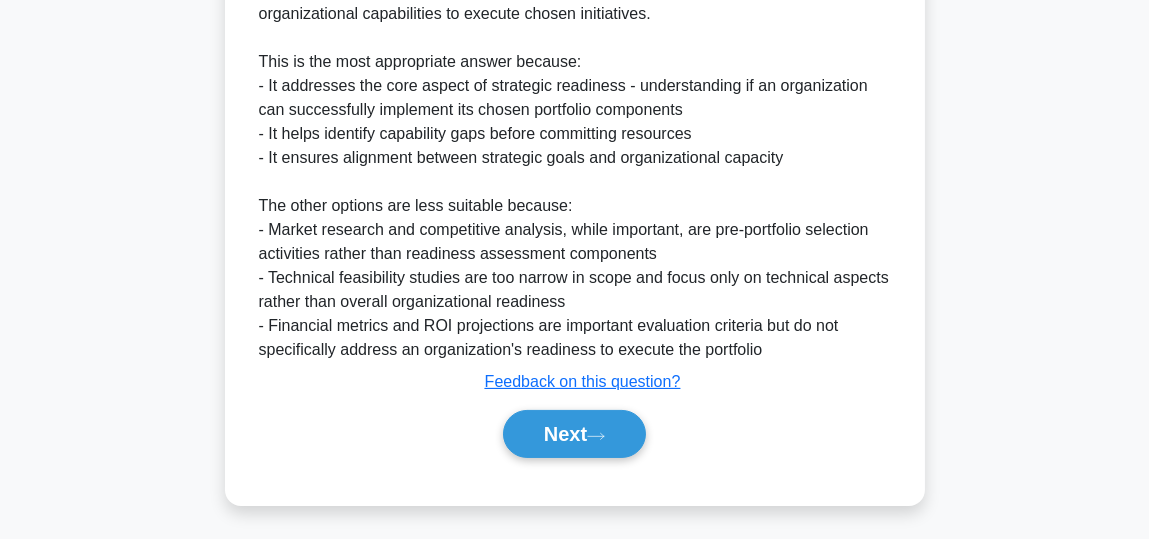 scroll, scrollTop: 618, scrollLeft: 0, axis: vertical 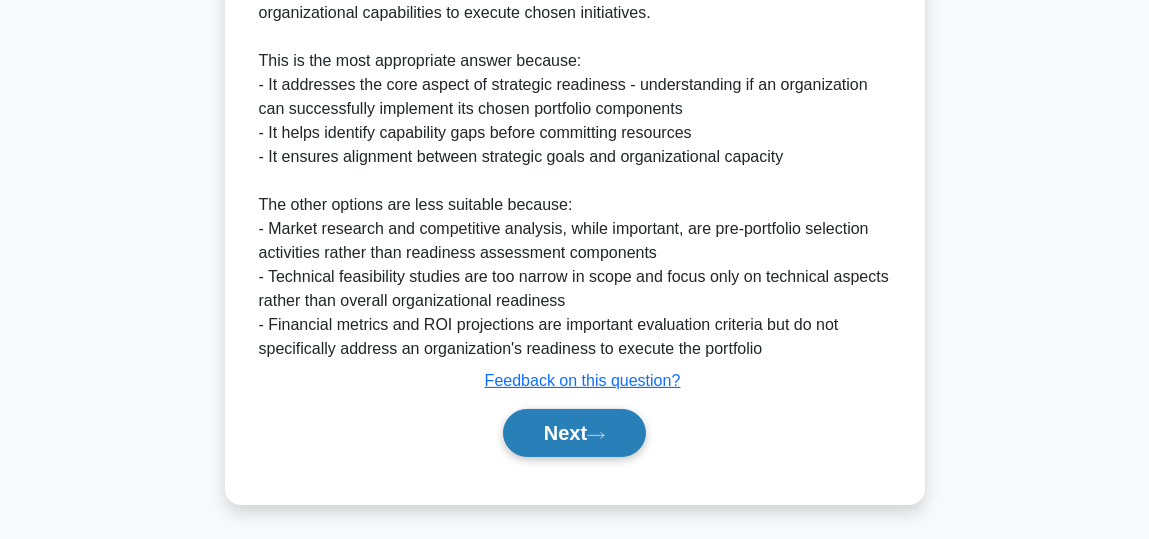 click on "Next" at bounding box center [574, 433] 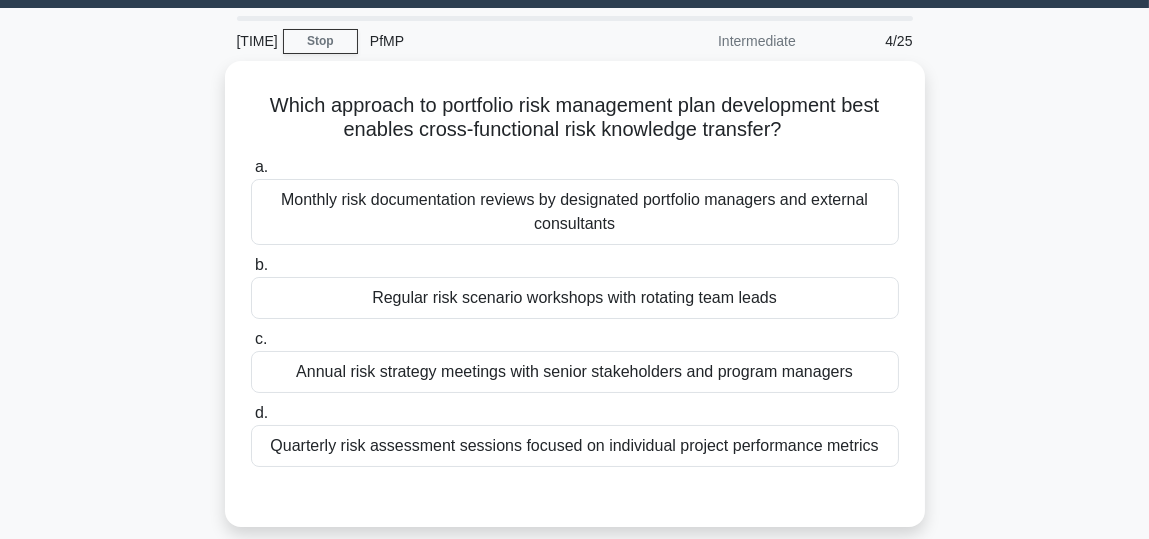 scroll, scrollTop: 41, scrollLeft: 0, axis: vertical 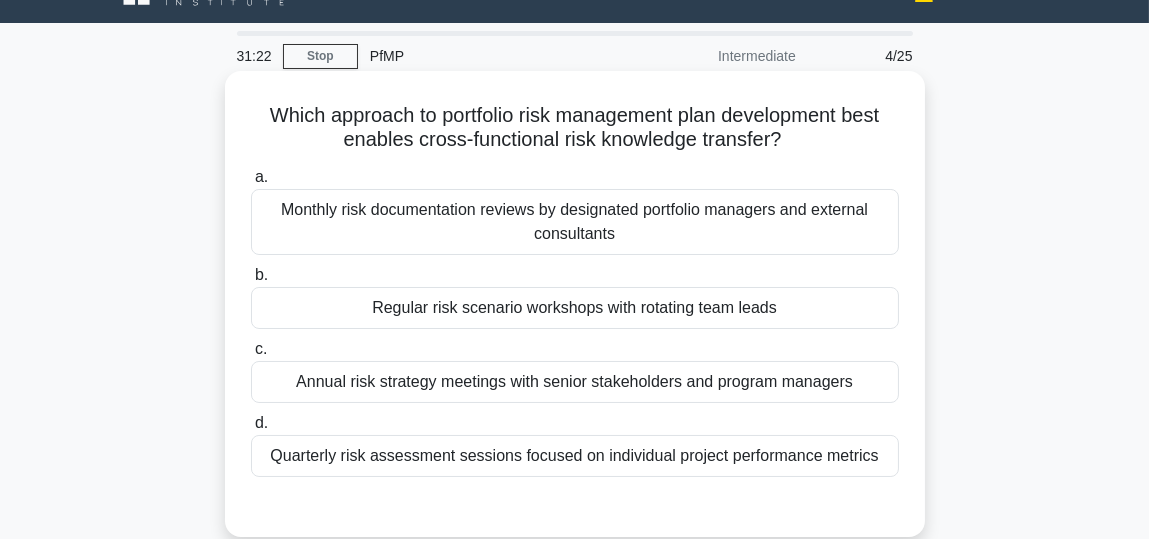 click on "Regular risk scenario workshops with rotating team leads" at bounding box center (575, 308) 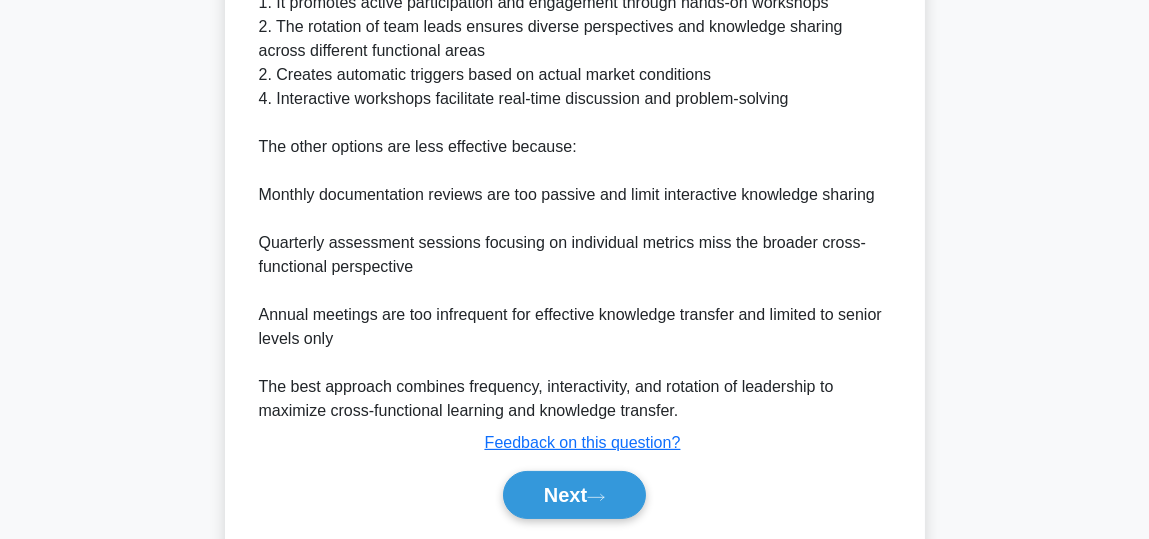 scroll, scrollTop: 700, scrollLeft: 0, axis: vertical 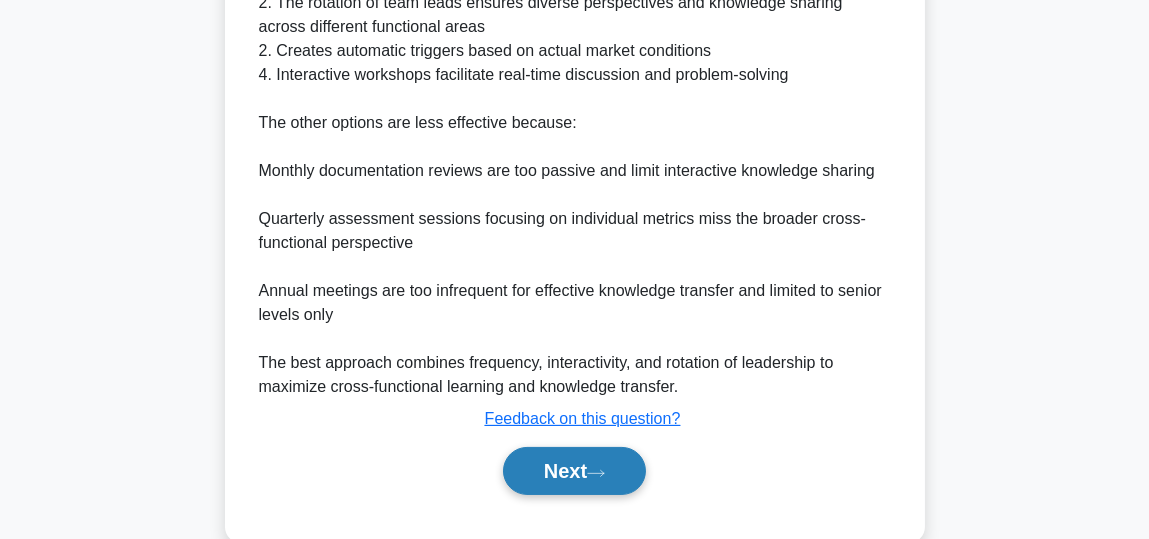 click on "Next" at bounding box center [574, 471] 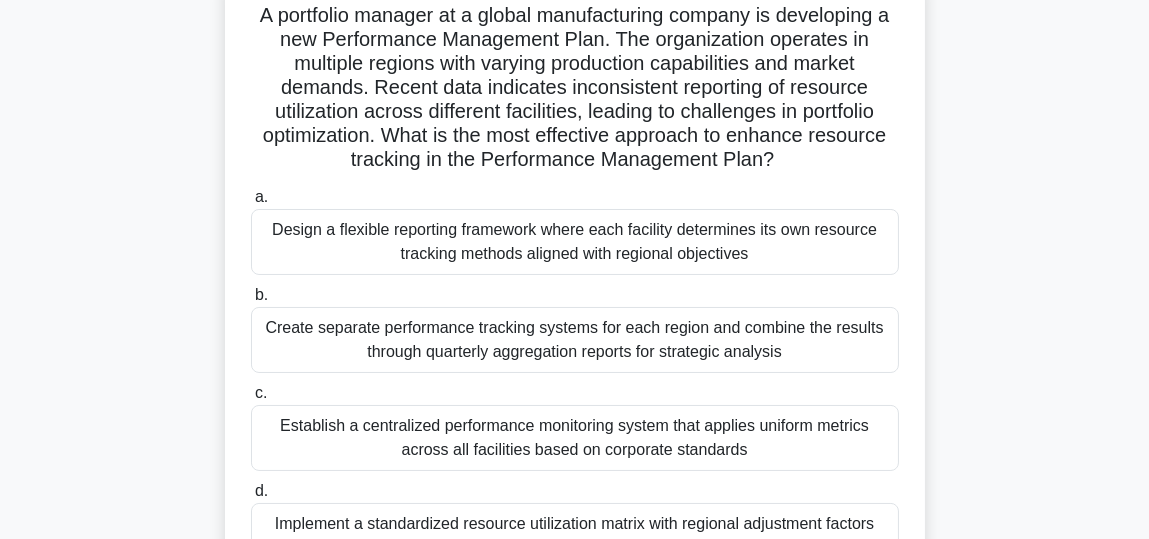scroll, scrollTop: 241, scrollLeft: 0, axis: vertical 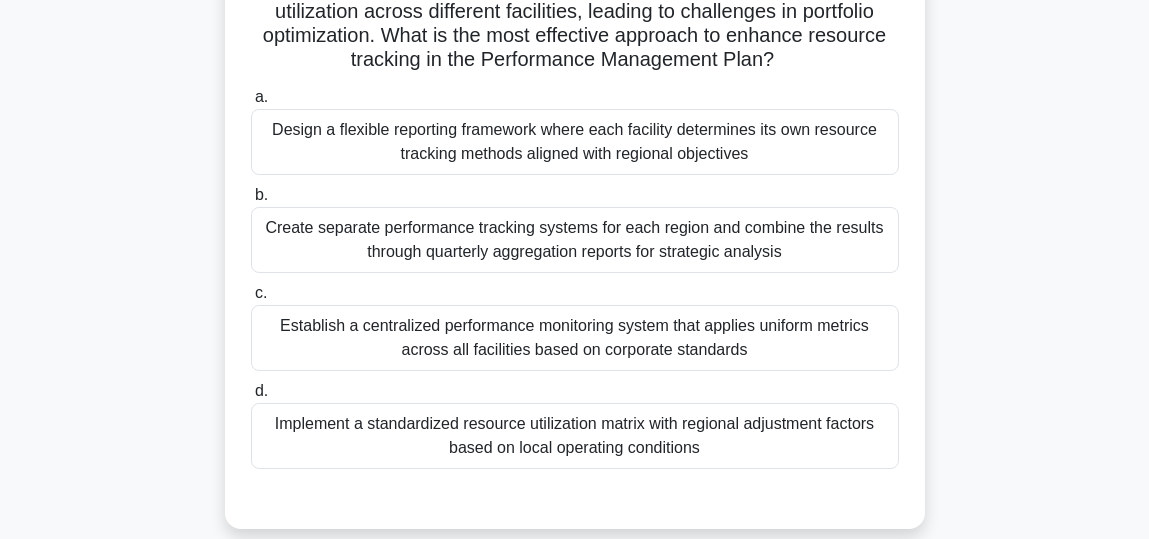 click on "Implement a standardized resource utilization matrix with regional adjustment factors based on local operating conditions" at bounding box center (575, 436) 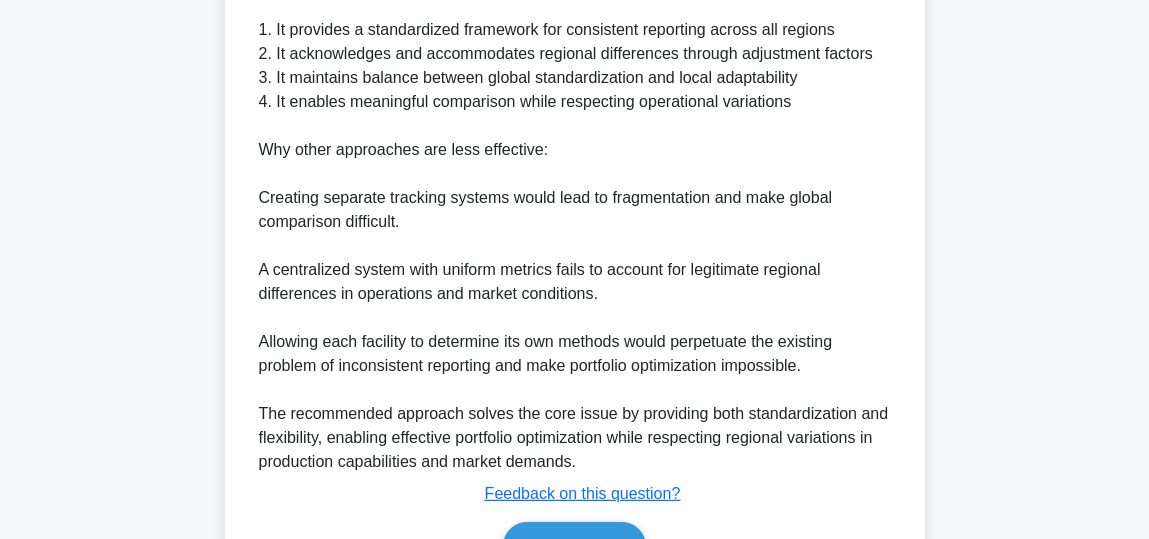 scroll, scrollTop: 941, scrollLeft: 0, axis: vertical 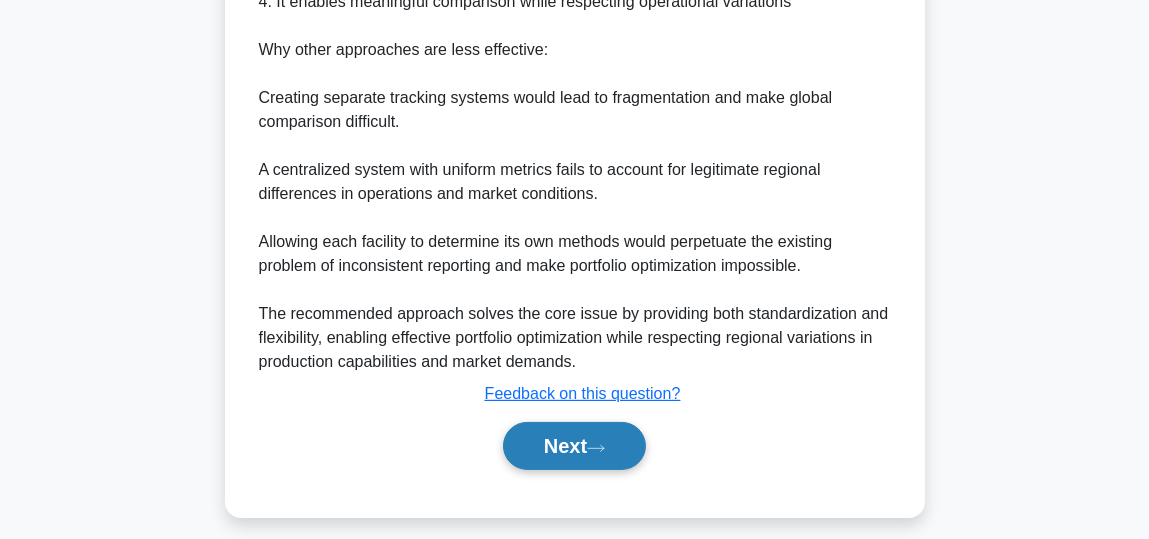 click on "Next" at bounding box center (574, 446) 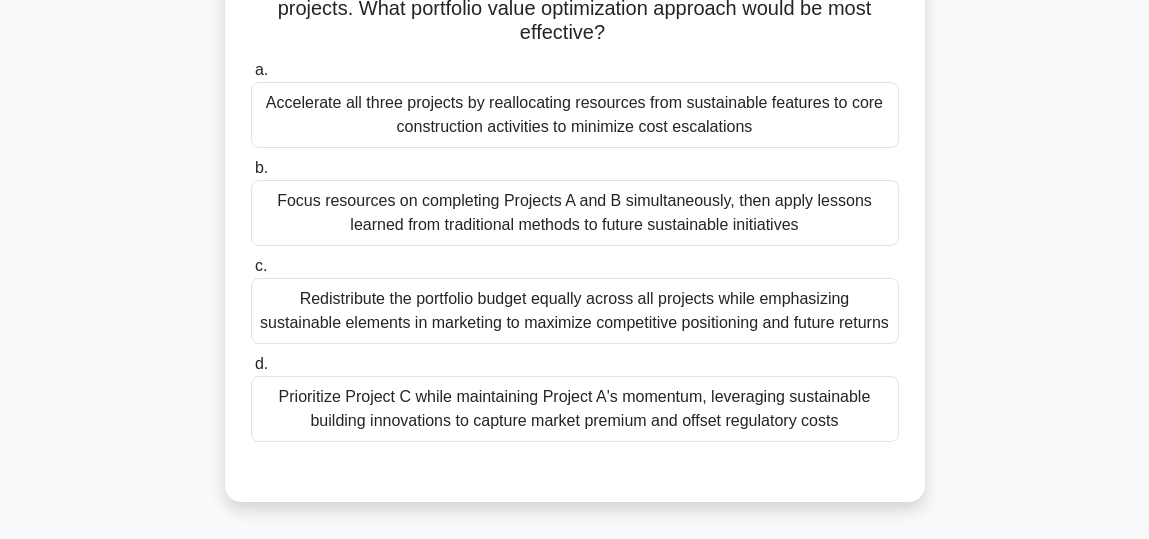 scroll, scrollTop: 441, scrollLeft: 0, axis: vertical 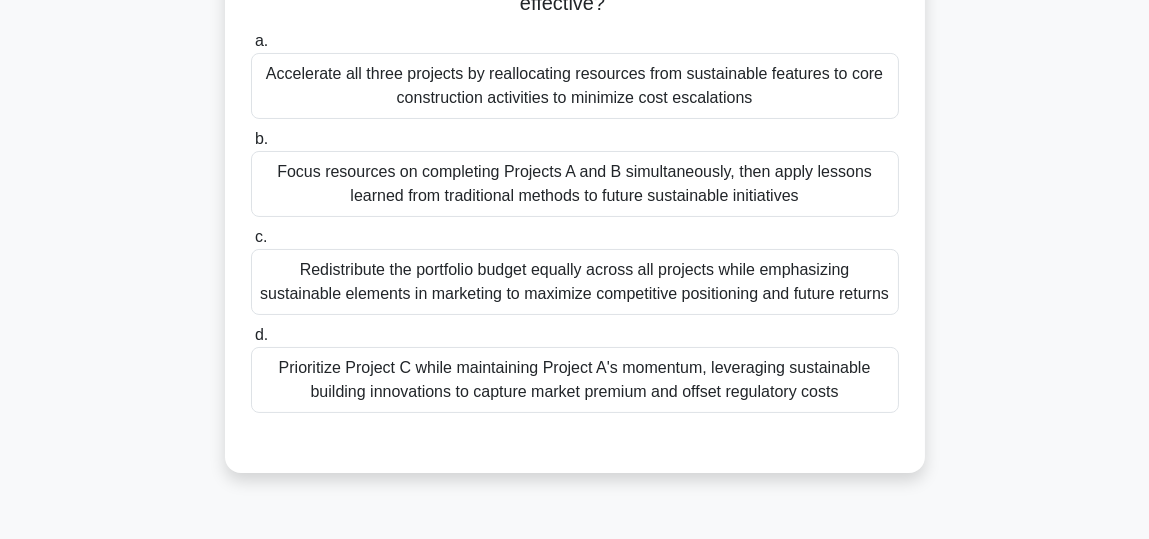 click on "Prioritize Project C while maintaining Project A's momentum, leveraging sustainable building innovations to capture market premium and offset regulatory costs" at bounding box center (575, 380) 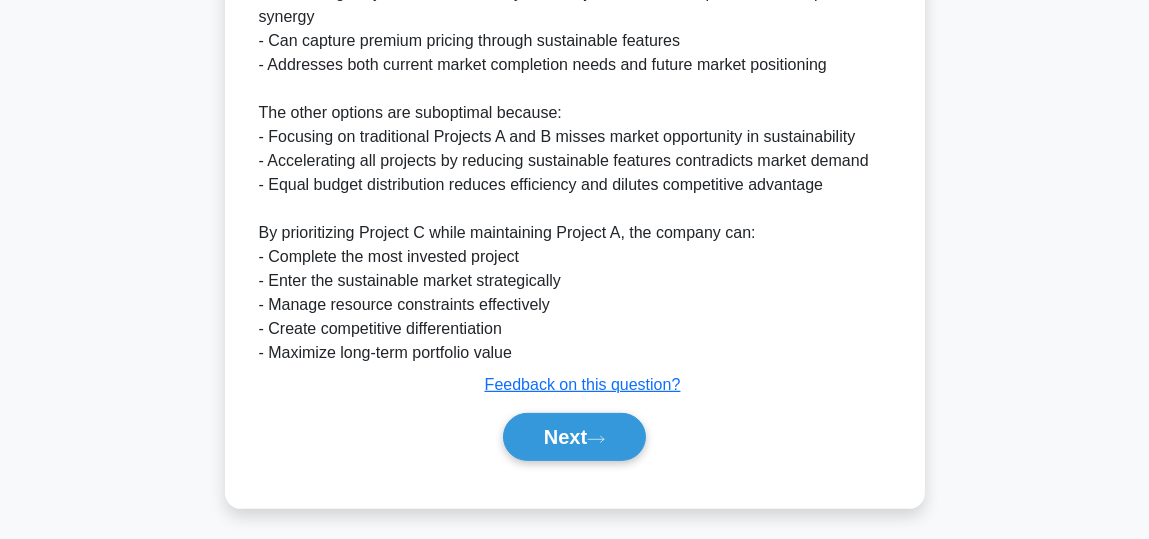 scroll, scrollTop: 1290, scrollLeft: 0, axis: vertical 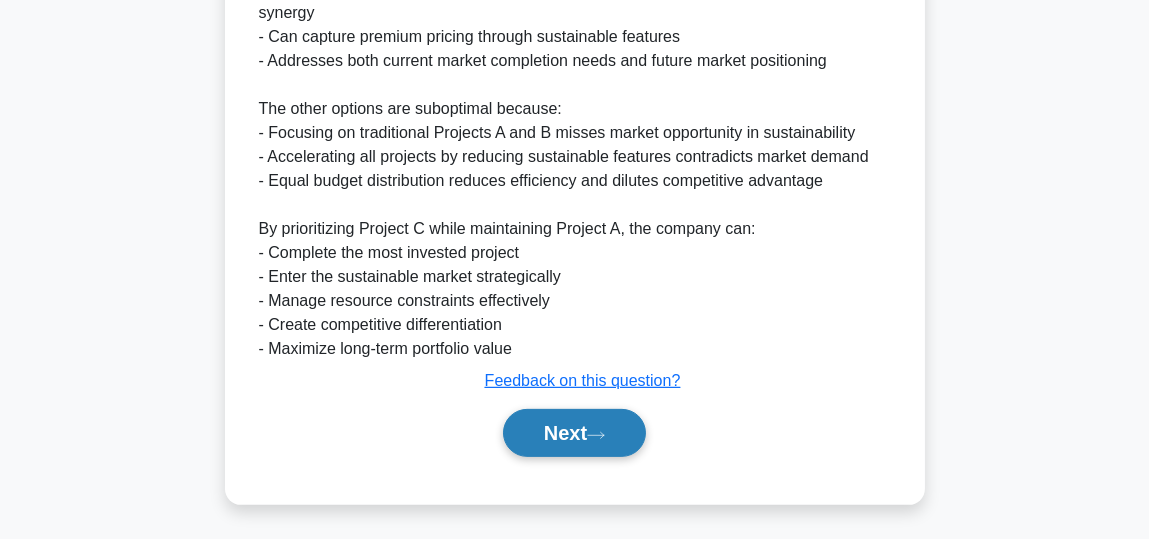 click on "Next" at bounding box center (574, 433) 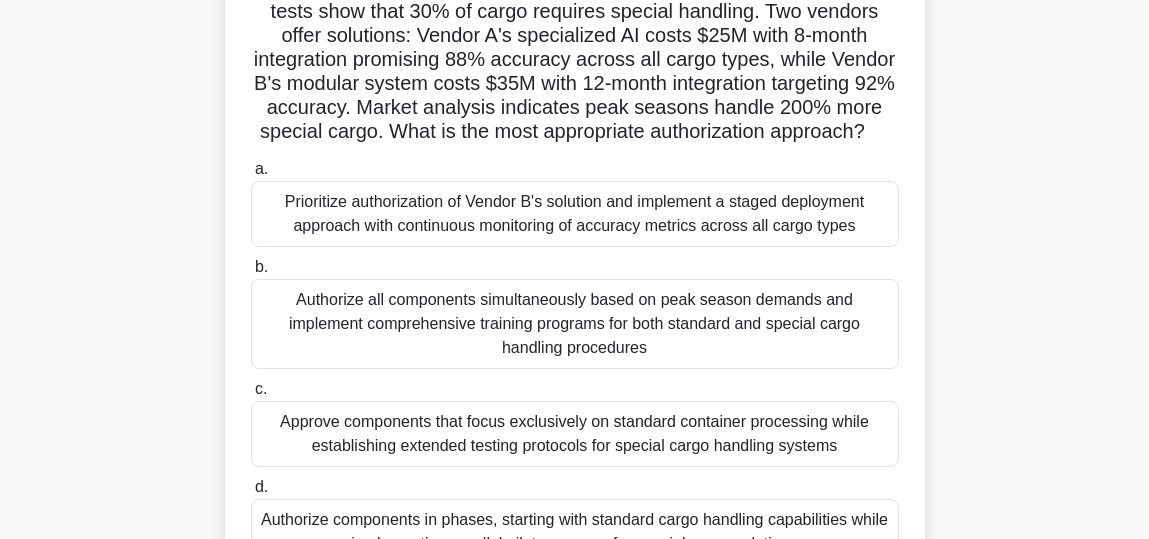 scroll, scrollTop: 341, scrollLeft: 0, axis: vertical 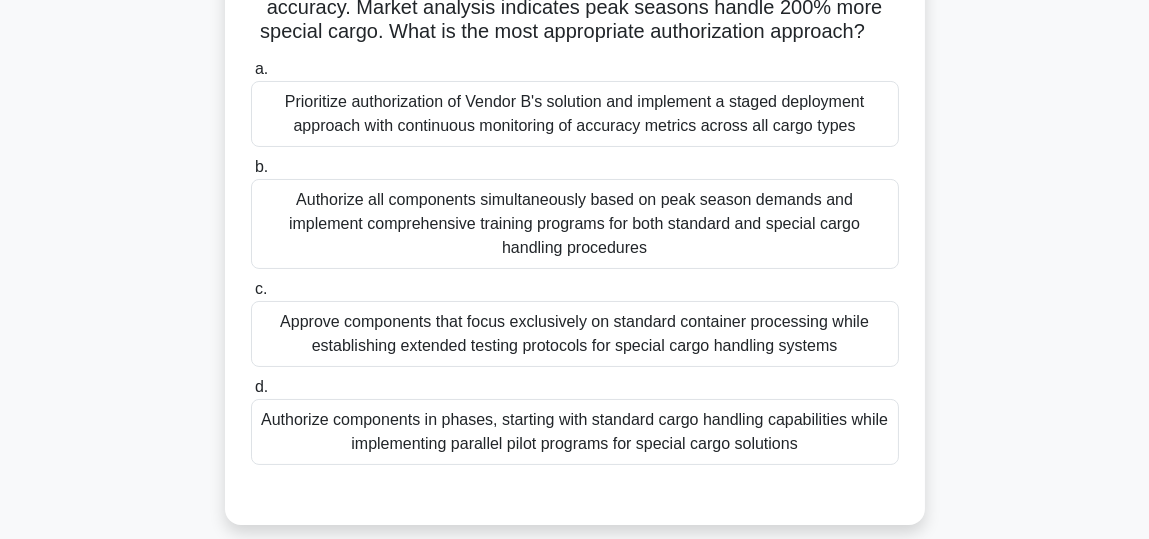 click on "Prioritize authorization of Vendor B's solution and implement a staged deployment approach with continuous monitoring of accuracy metrics across all cargo types" at bounding box center [575, 114] 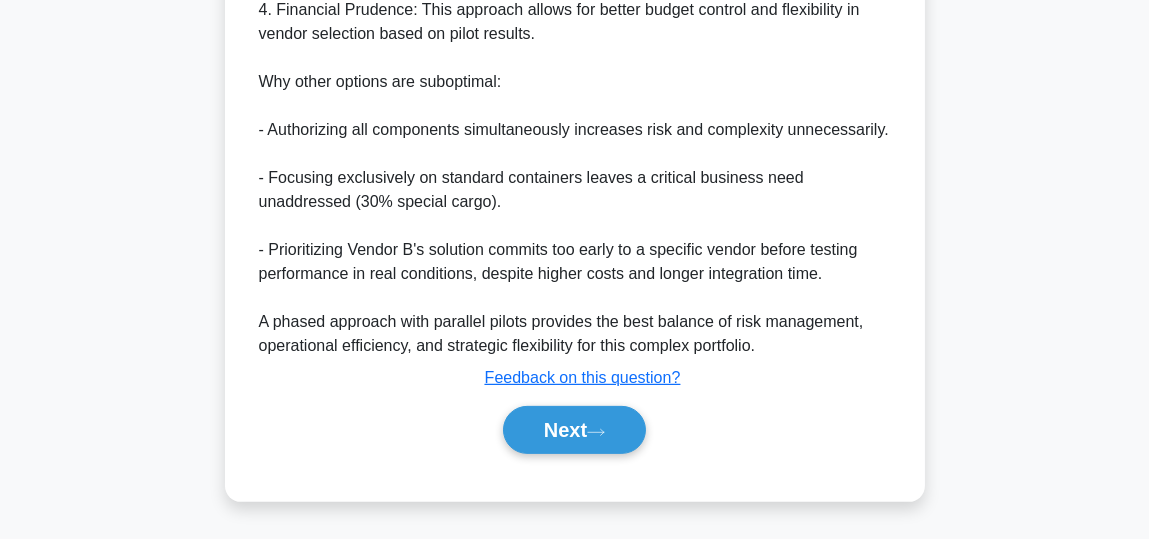 scroll, scrollTop: 1244, scrollLeft: 0, axis: vertical 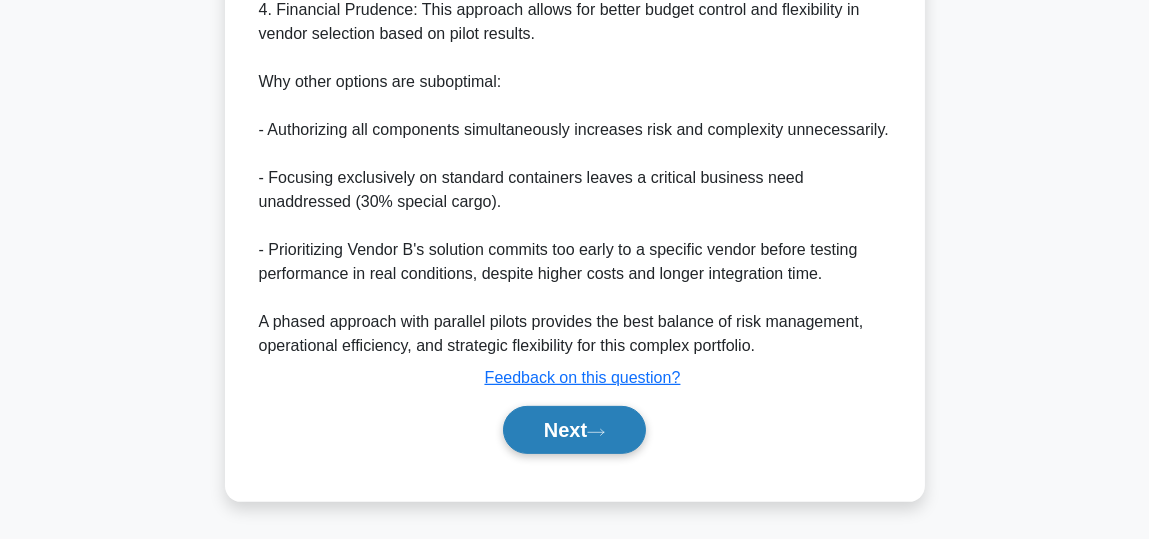 click on "Next" at bounding box center [574, 430] 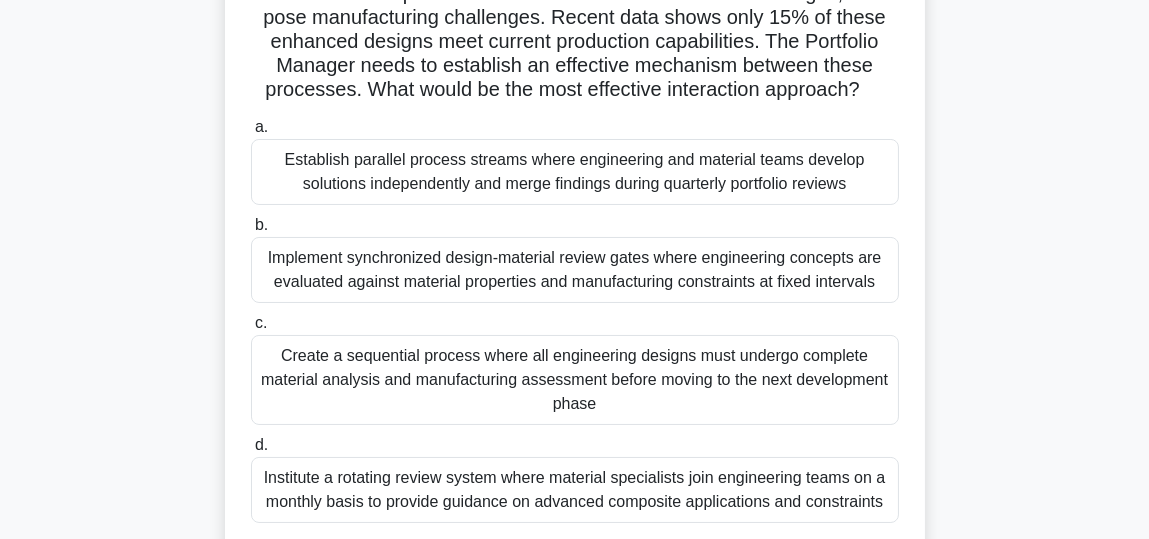 scroll, scrollTop: 241, scrollLeft: 0, axis: vertical 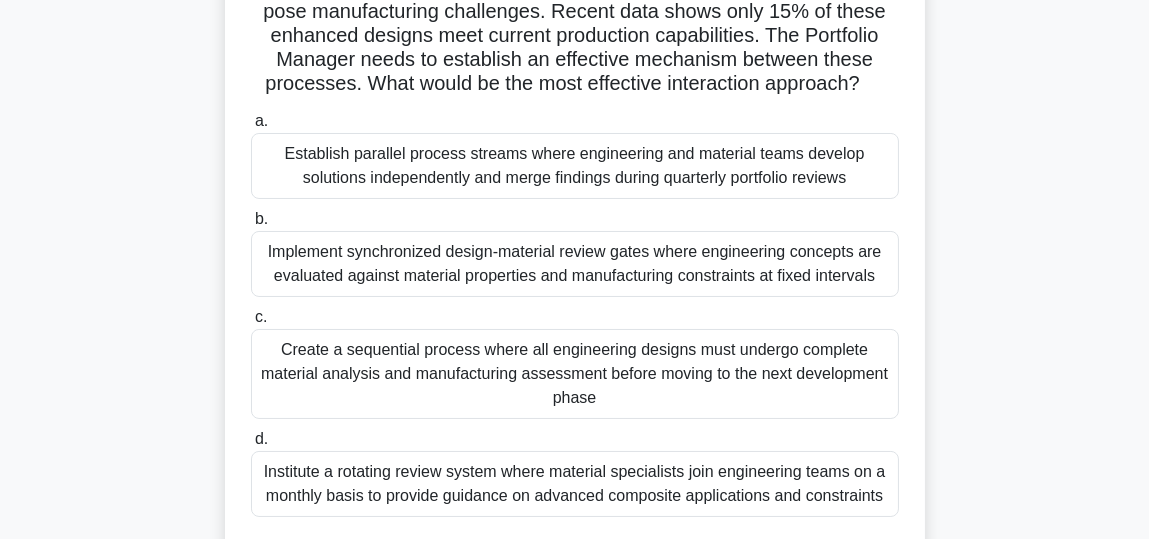 click on "Implement synchronized design-material review gates where engineering concepts are evaluated against material properties and manufacturing constraints at fixed intervals" at bounding box center [575, 264] 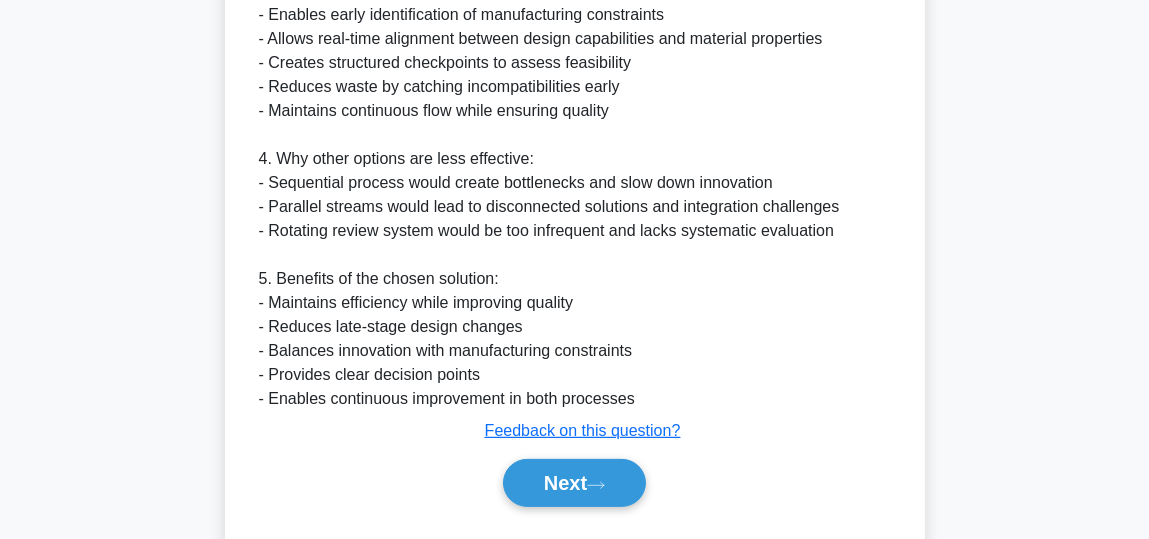 scroll, scrollTop: 1193, scrollLeft: 0, axis: vertical 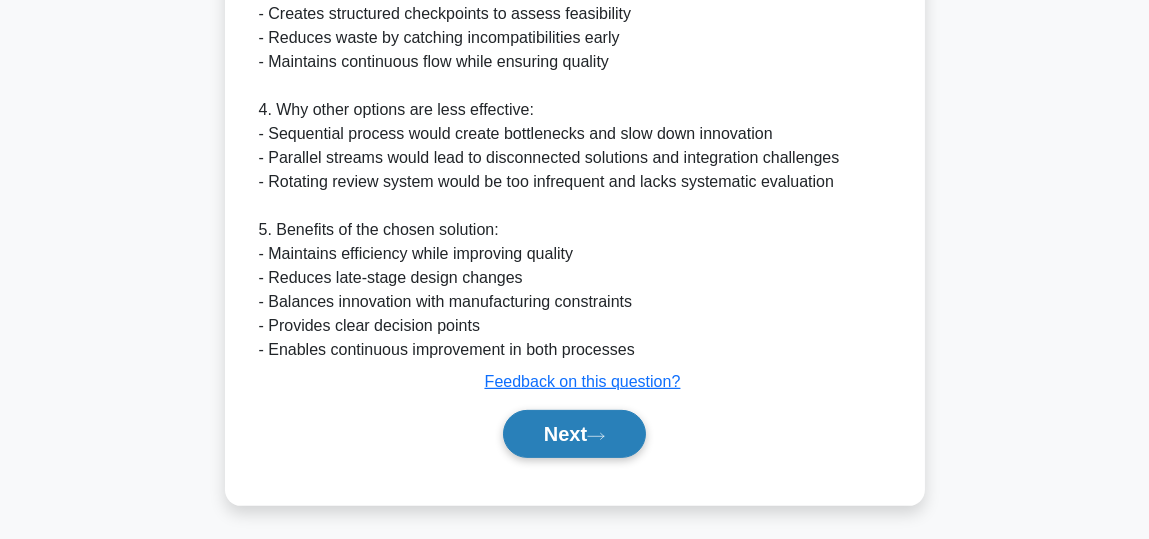click on "Next" at bounding box center [574, 434] 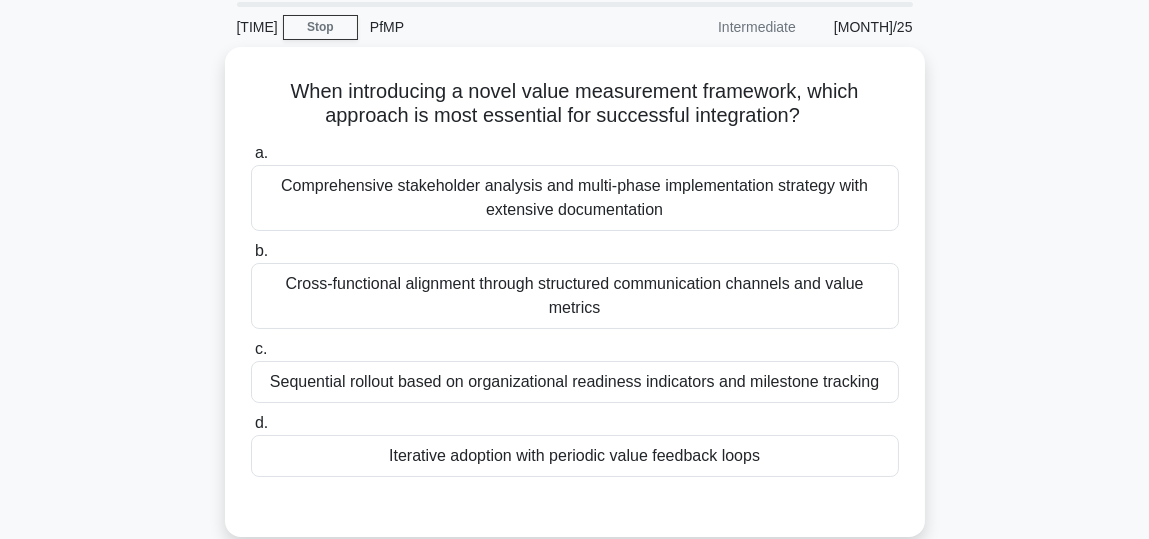 scroll, scrollTop: 41, scrollLeft: 0, axis: vertical 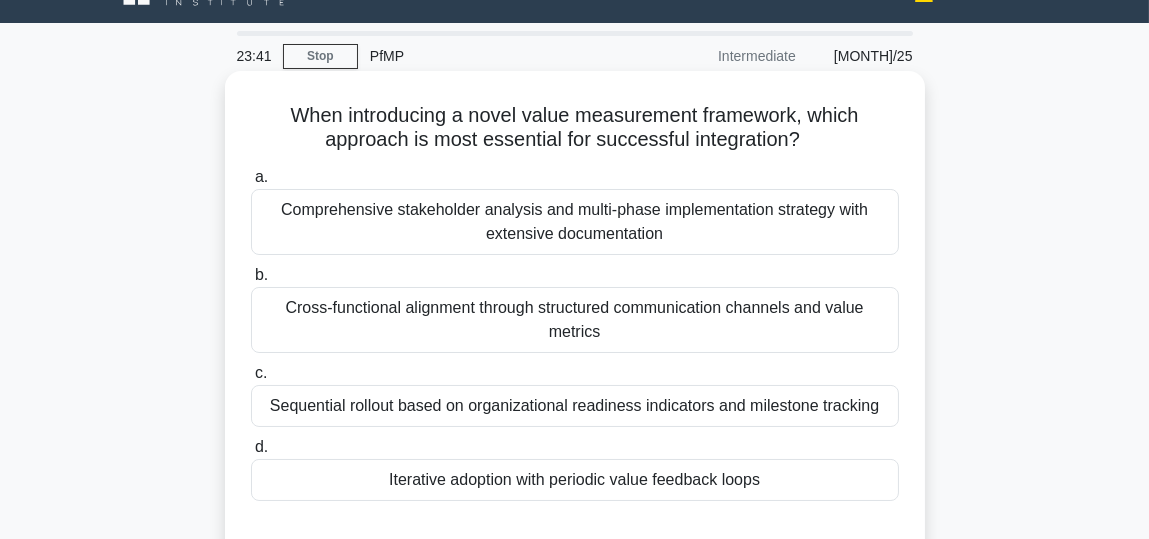 click on "Cross-functional alignment through structured communication channels and value metrics" at bounding box center (575, 320) 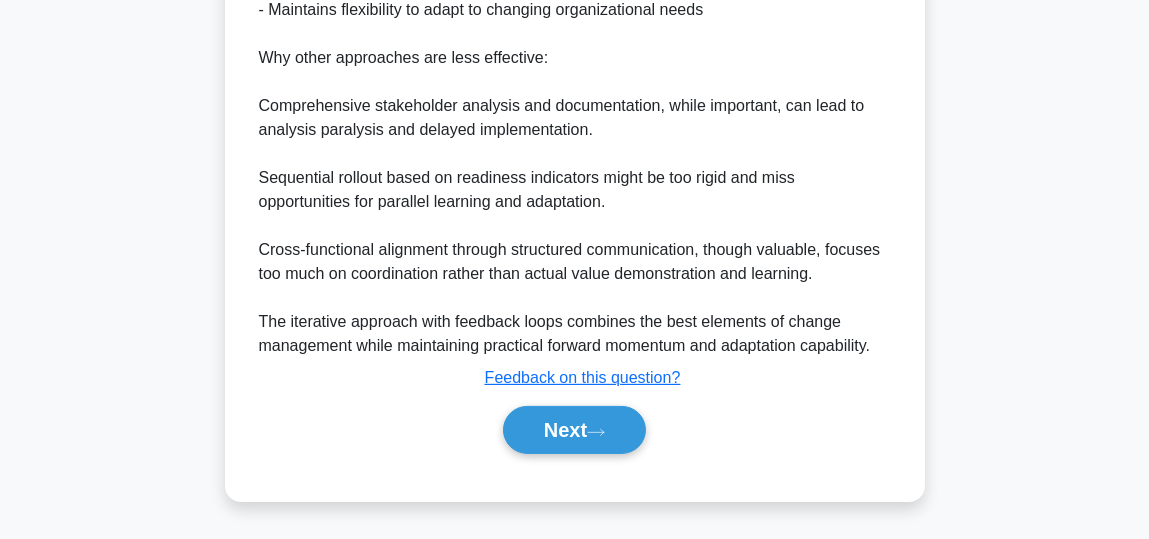 scroll, scrollTop: 860, scrollLeft: 0, axis: vertical 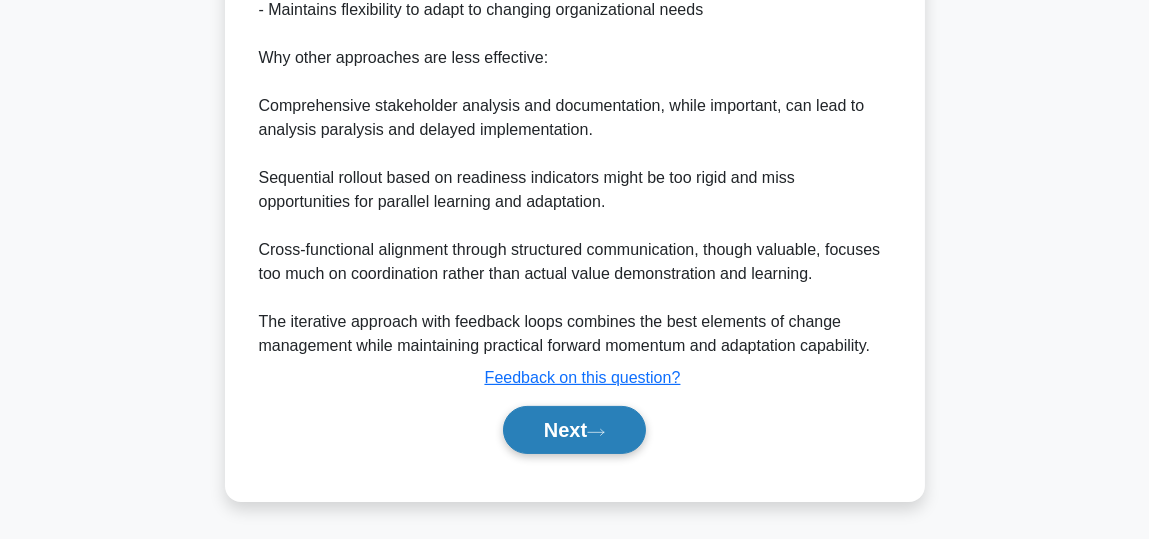 click on "Next" at bounding box center (574, 430) 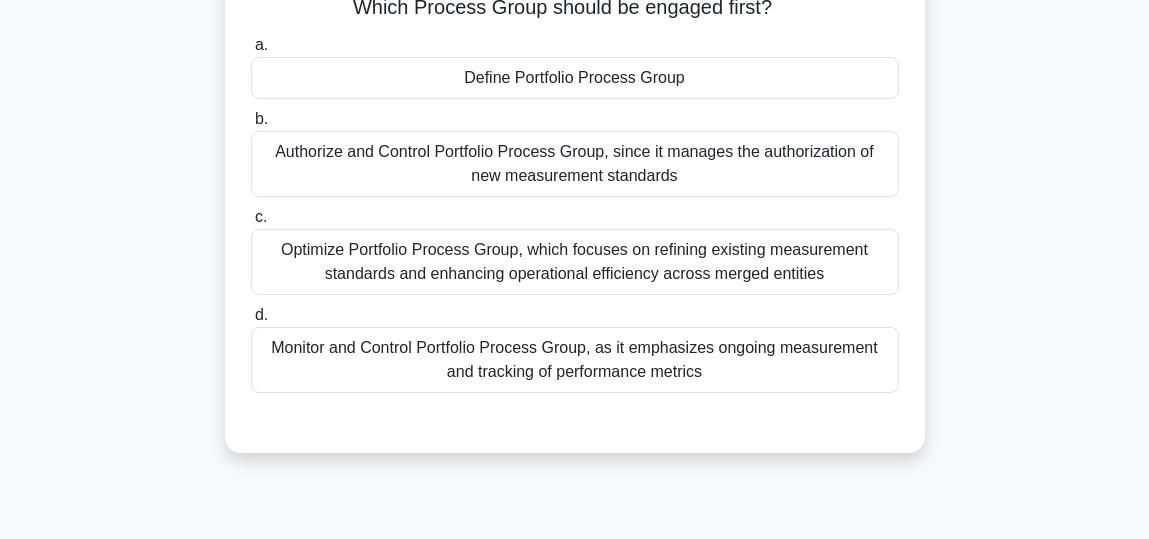 scroll, scrollTop: 241, scrollLeft: 0, axis: vertical 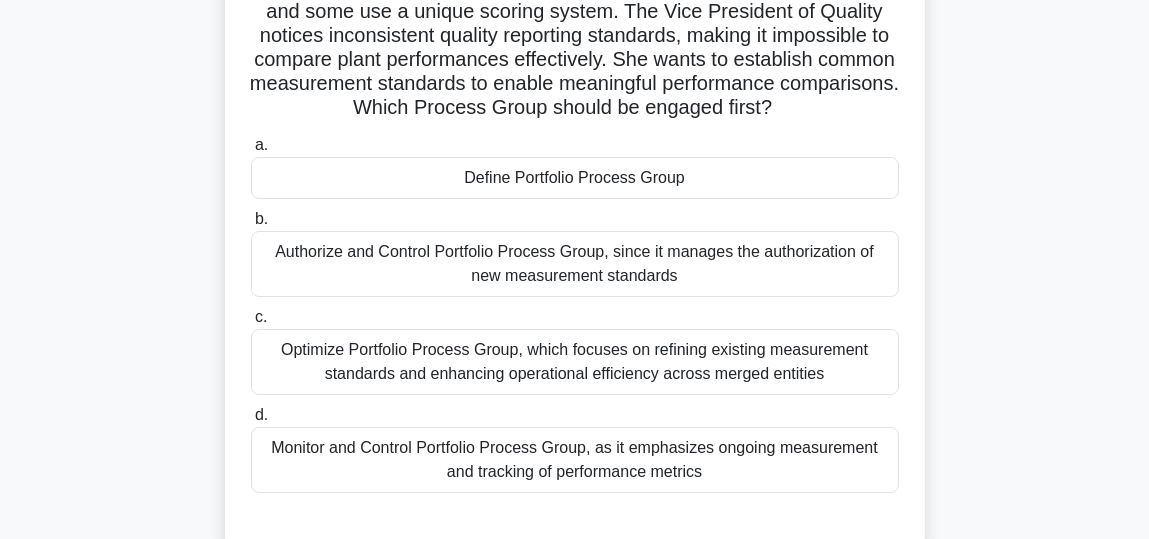click on "Define Portfolio Process Group" at bounding box center (575, 178) 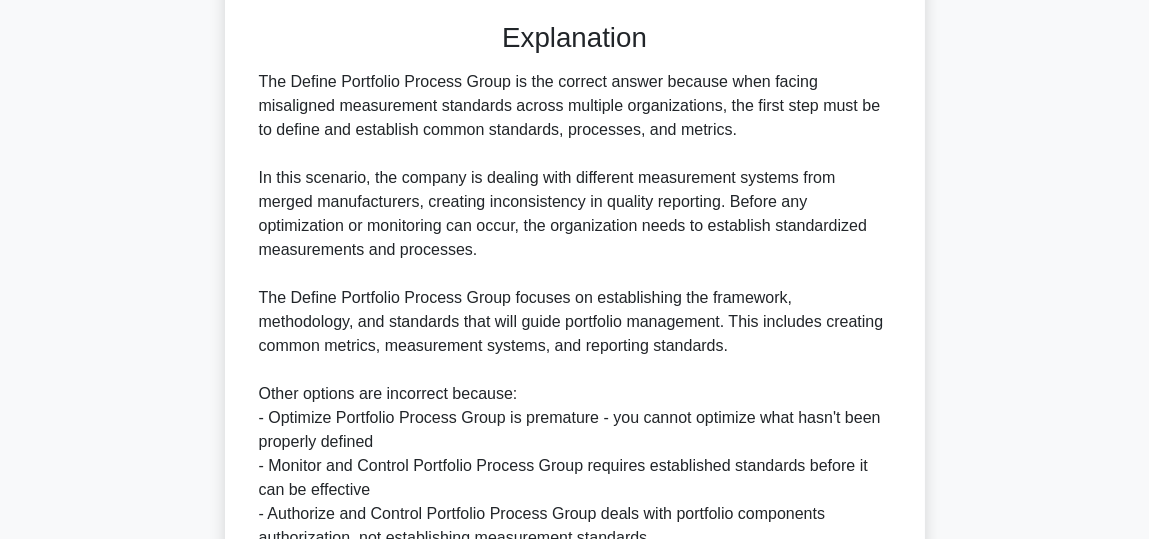 scroll, scrollTop: 1026, scrollLeft: 0, axis: vertical 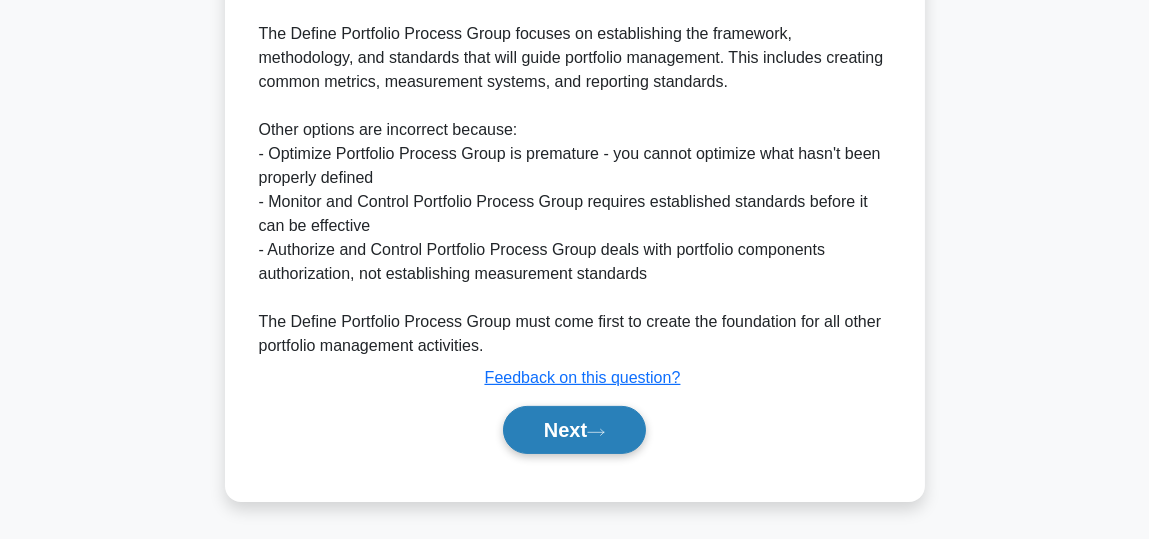 click on "Next" at bounding box center (574, 430) 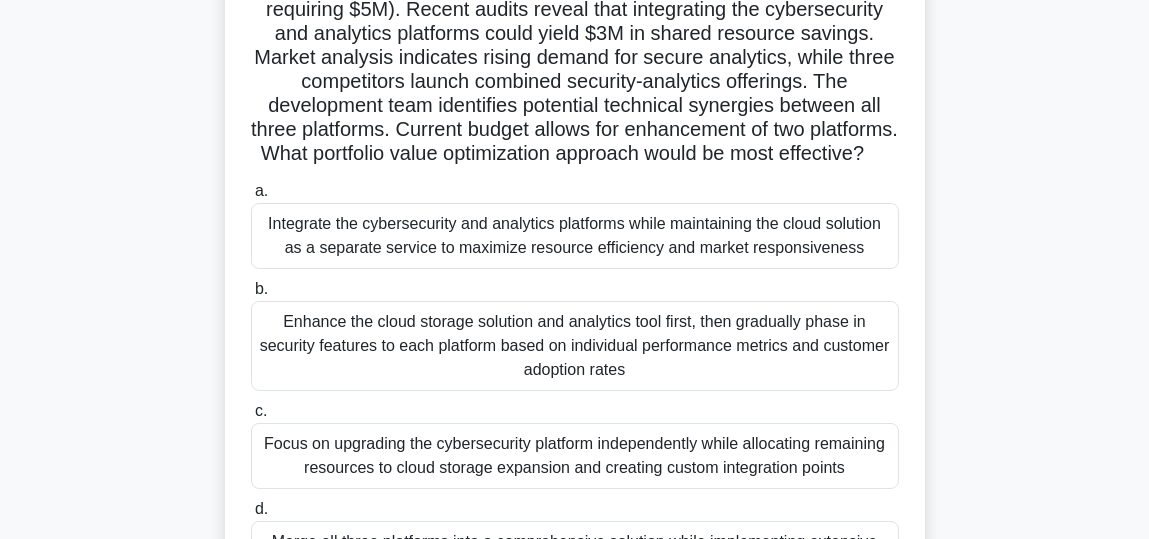 scroll, scrollTop: 141, scrollLeft: 0, axis: vertical 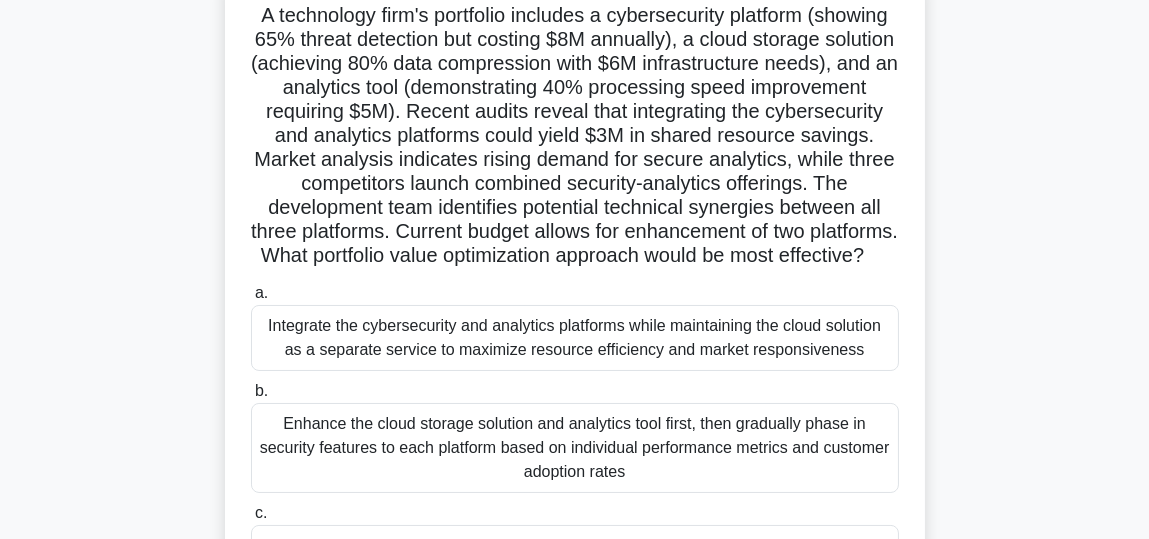 click on "Integrate the cybersecurity and analytics platforms while maintaining the cloud solution as a separate service to maximize resource efficiency and market responsiveness" at bounding box center [575, 338] 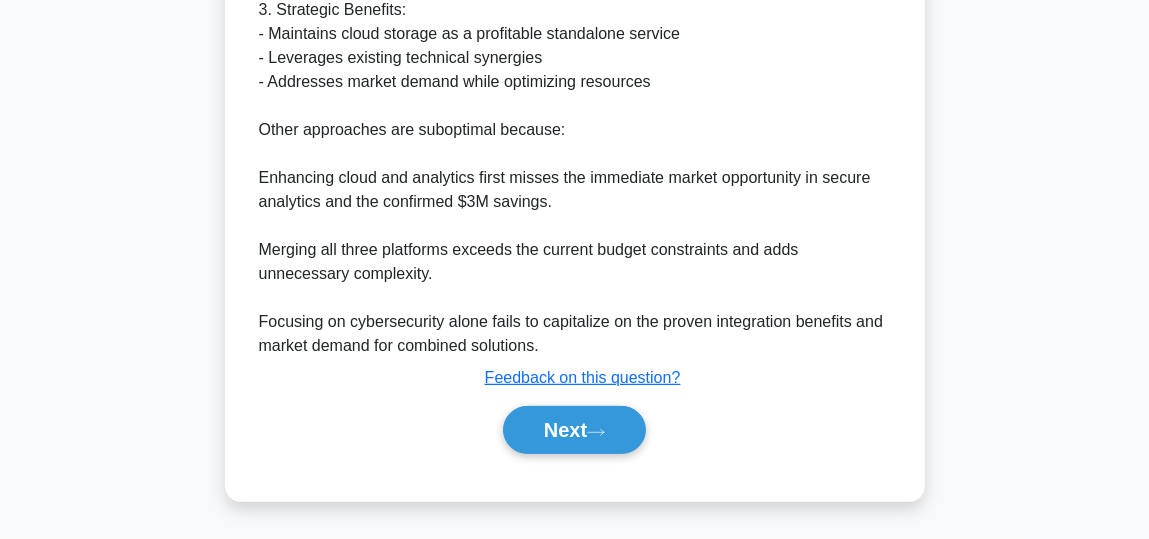 scroll, scrollTop: 1290, scrollLeft: 0, axis: vertical 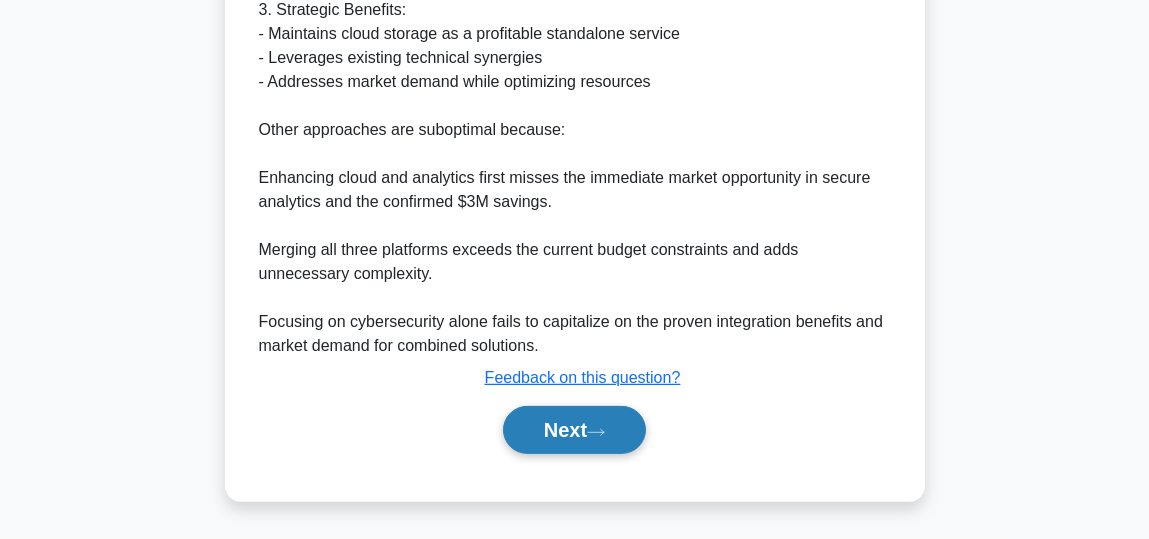 click on "Next" at bounding box center [574, 430] 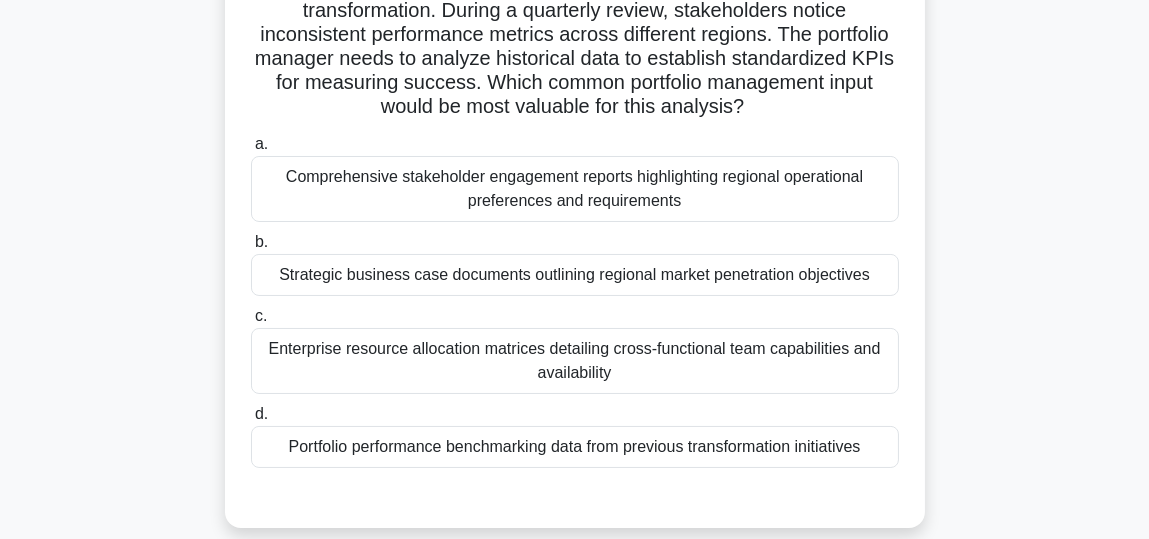scroll, scrollTop: 141, scrollLeft: 0, axis: vertical 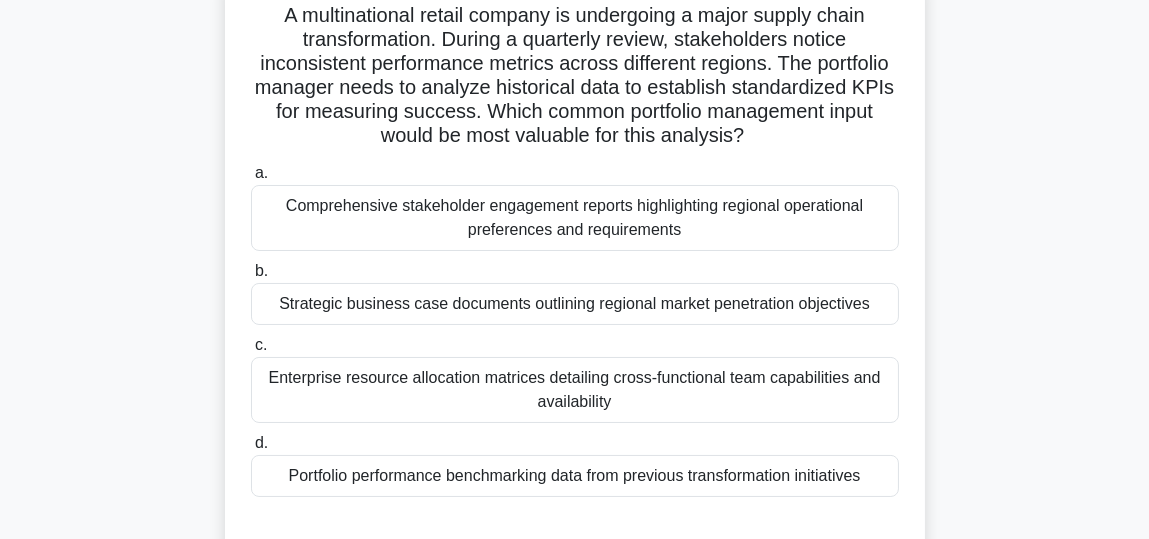 click on "Portfolio performance benchmarking data from previous transformation initiatives" at bounding box center (575, 476) 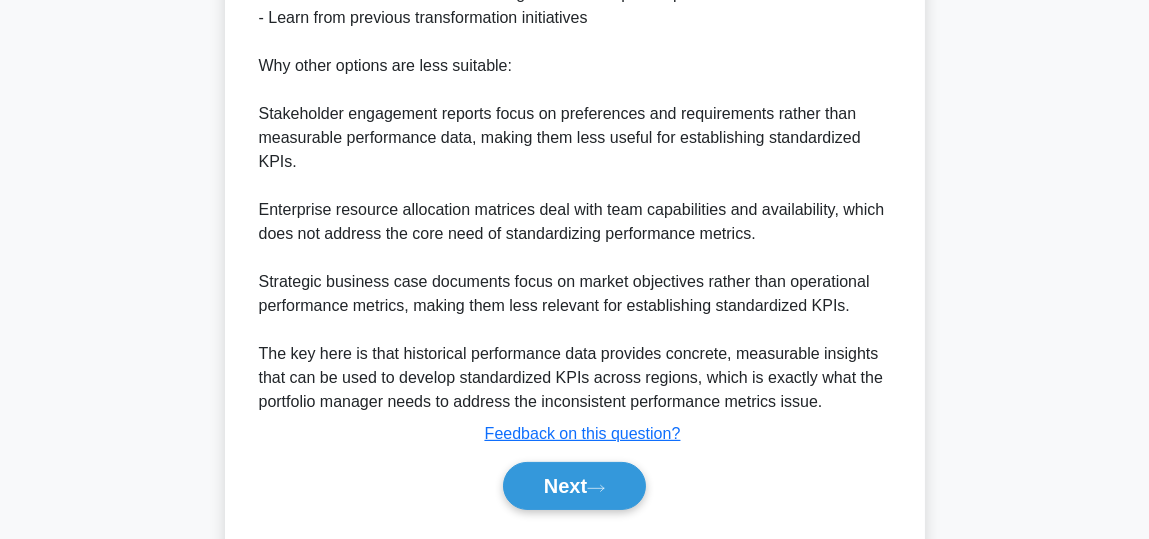 scroll, scrollTop: 941, scrollLeft: 0, axis: vertical 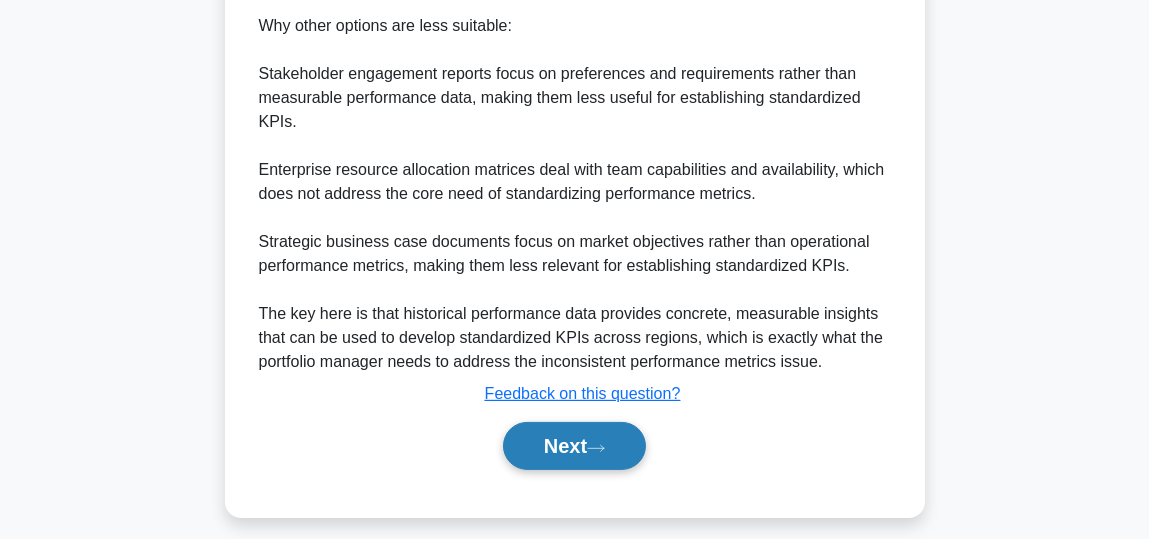 click on "Next" at bounding box center [574, 446] 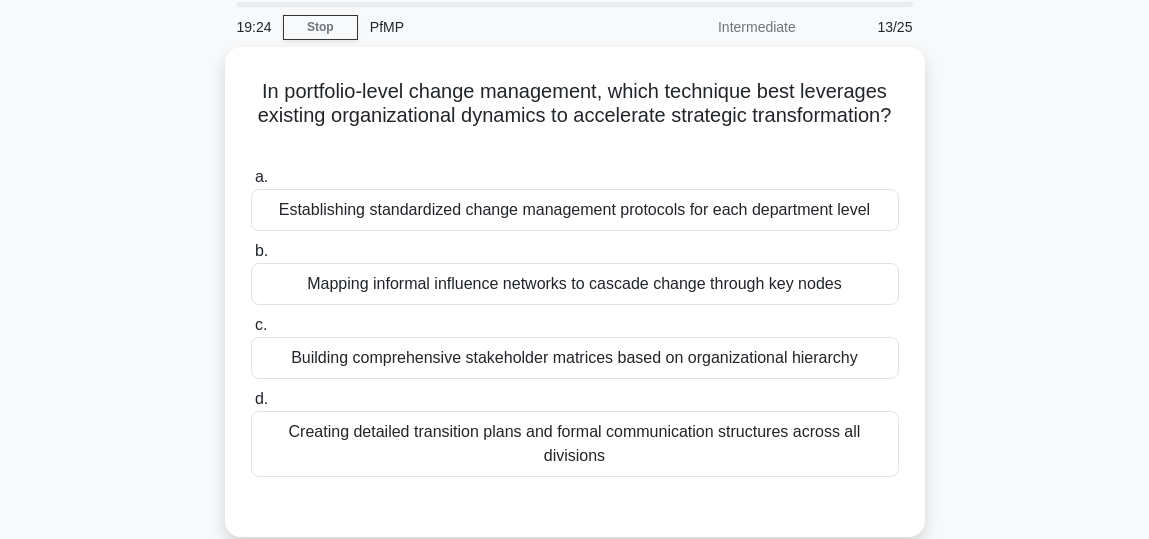 scroll, scrollTop: 41, scrollLeft: 0, axis: vertical 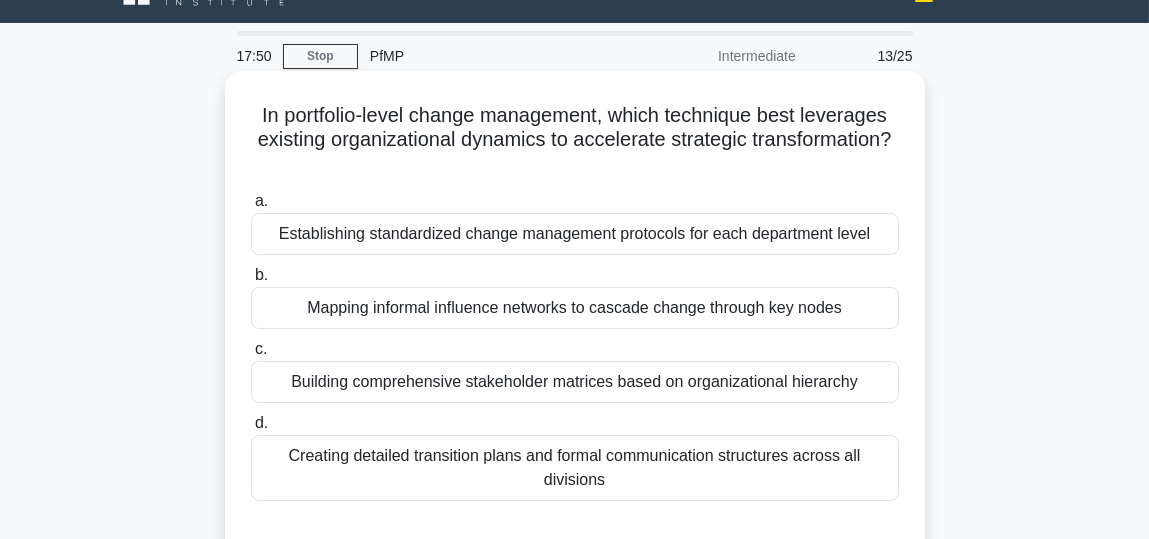 click on "Mapping informal influence networks to cascade change through key nodes" at bounding box center [575, 308] 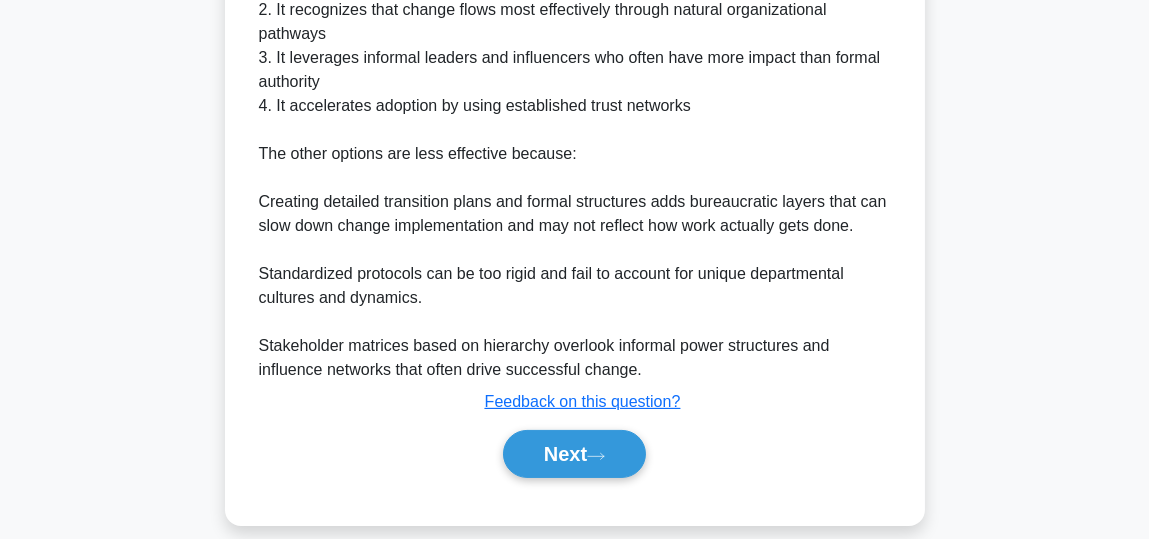 scroll, scrollTop: 761, scrollLeft: 0, axis: vertical 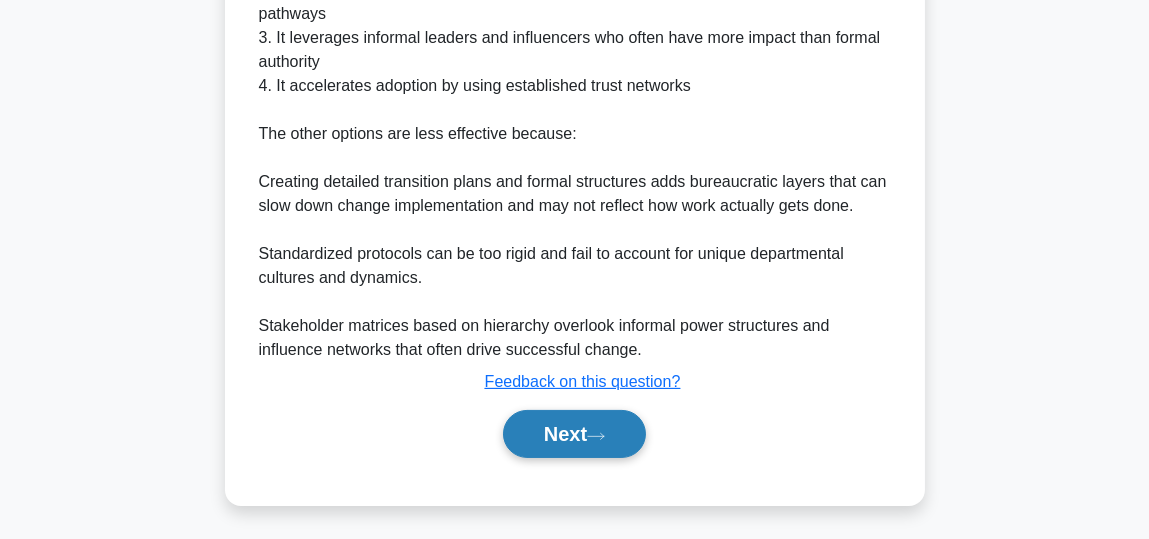click on "Next" at bounding box center [574, 434] 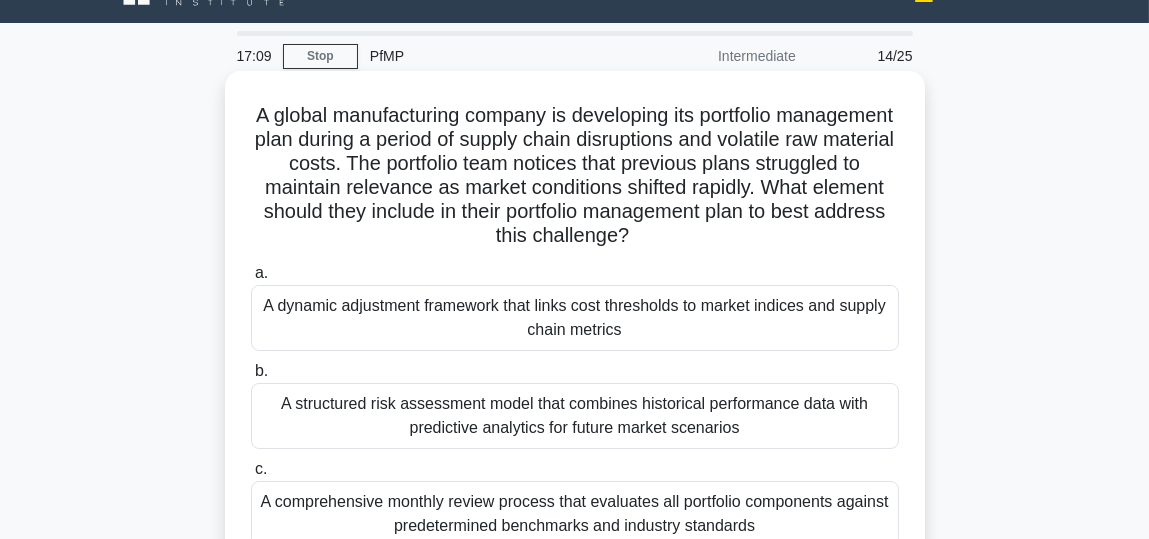 scroll, scrollTop: 141, scrollLeft: 0, axis: vertical 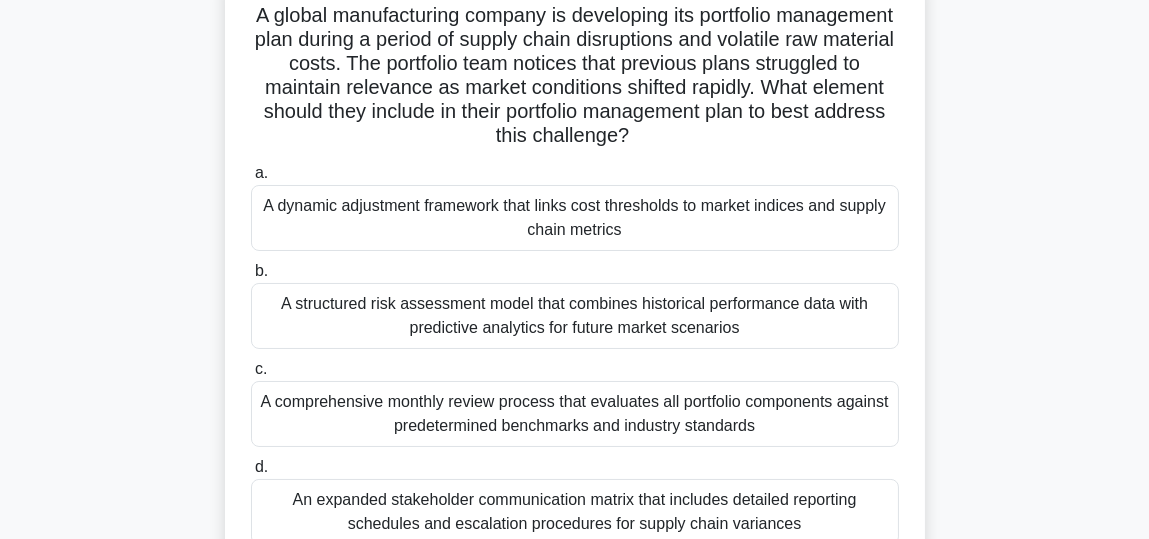 click on "A dynamic adjustment framework that links cost thresholds to market indices and supply chain metrics" at bounding box center [575, 218] 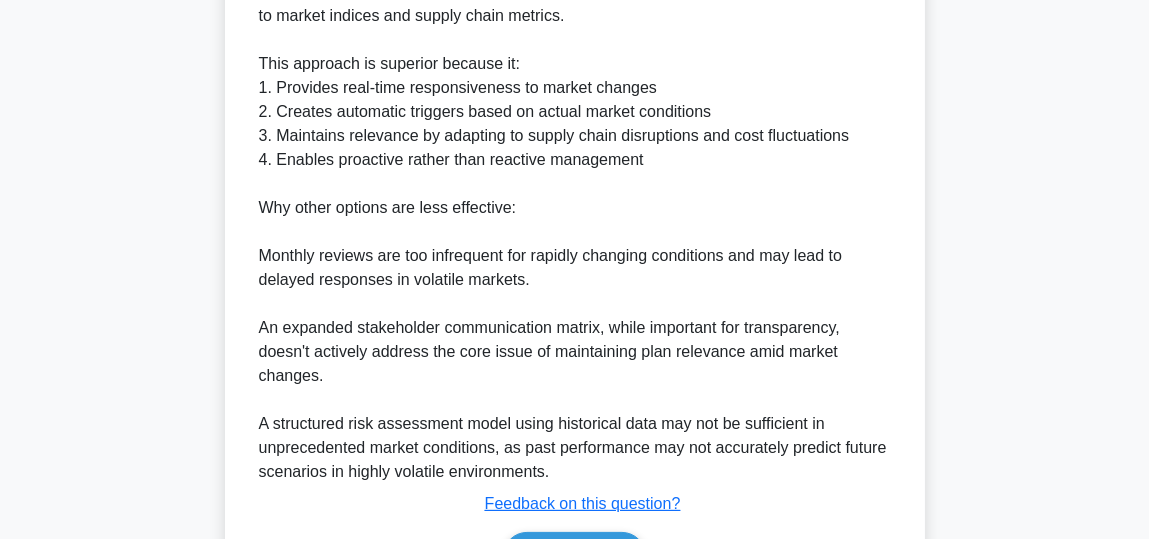scroll, scrollTop: 930, scrollLeft: 0, axis: vertical 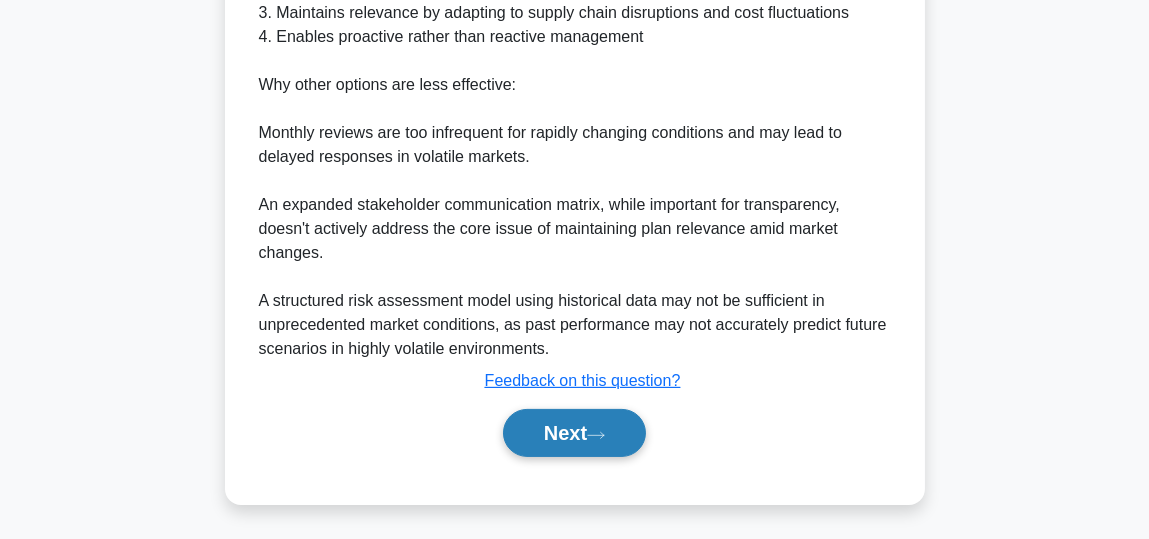 click on "Next" at bounding box center (574, 433) 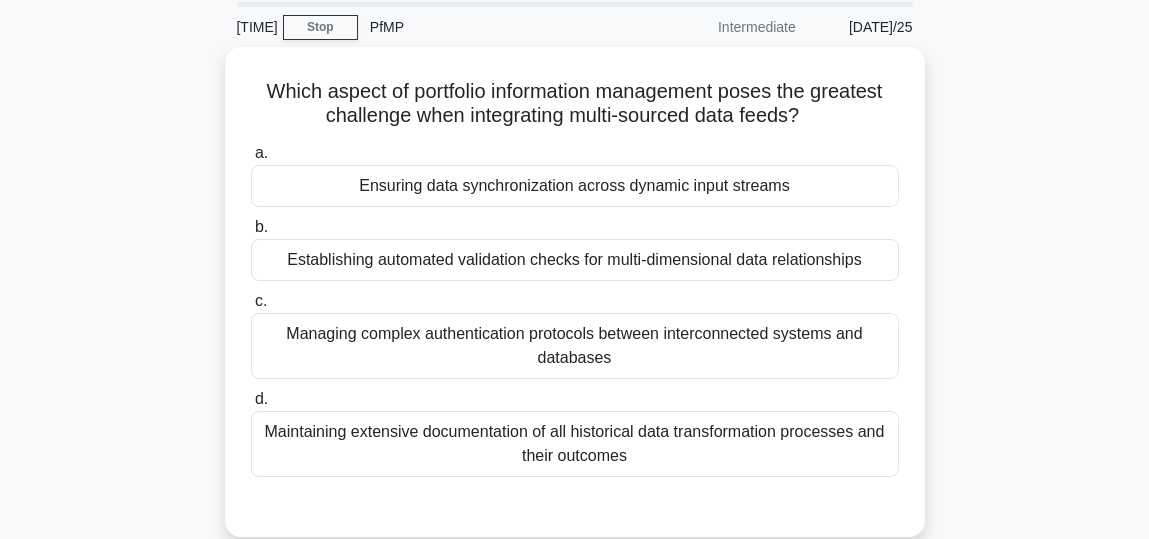 scroll, scrollTop: 41, scrollLeft: 0, axis: vertical 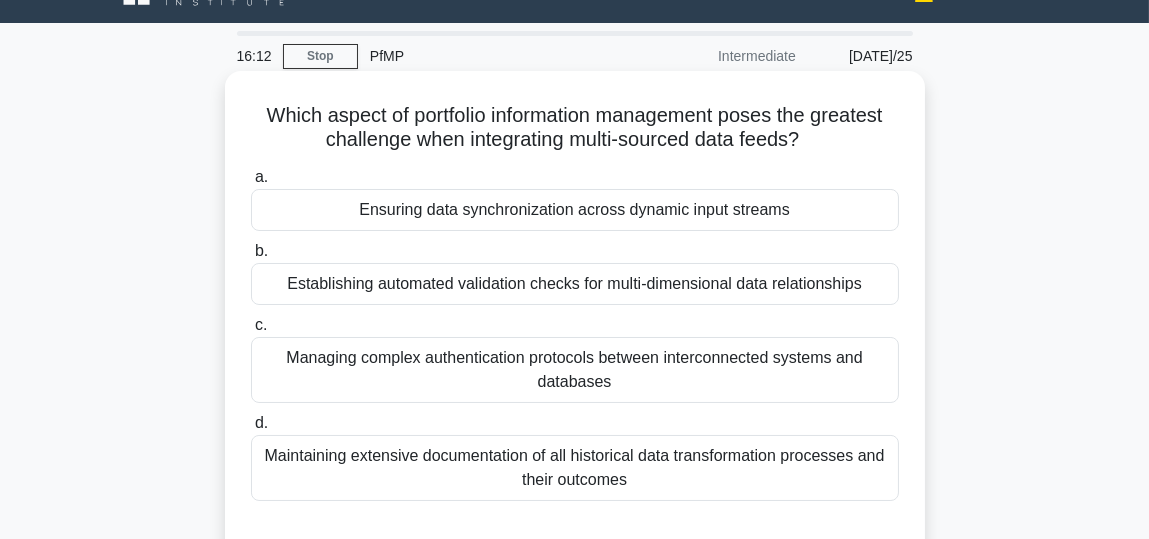 click on "Establishing automated validation checks for multi-dimensional data relationships" at bounding box center (575, 284) 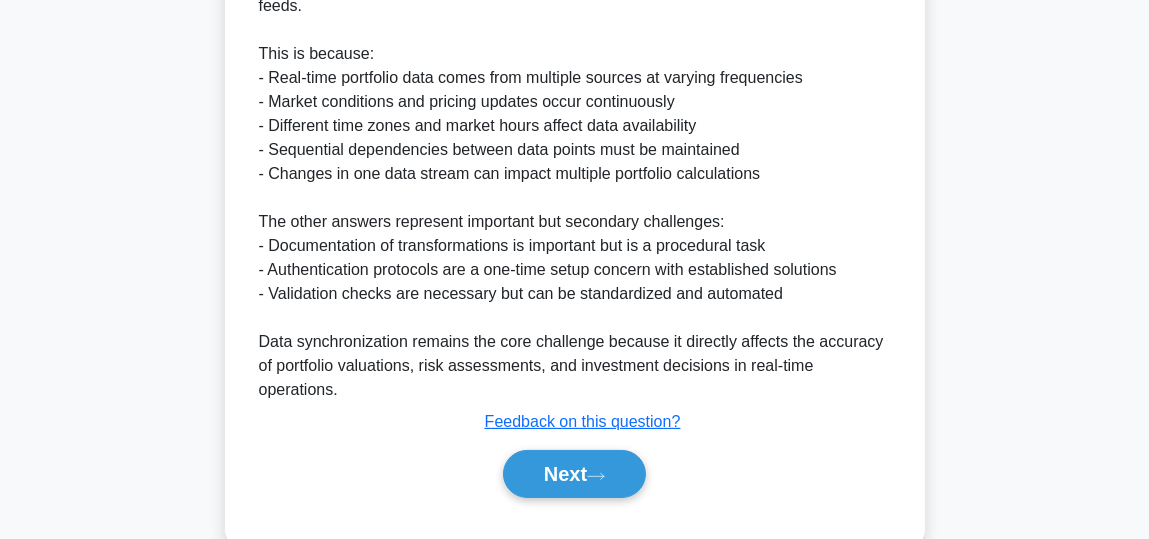 scroll, scrollTop: 716, scrollLeft: 0, axis: vertical 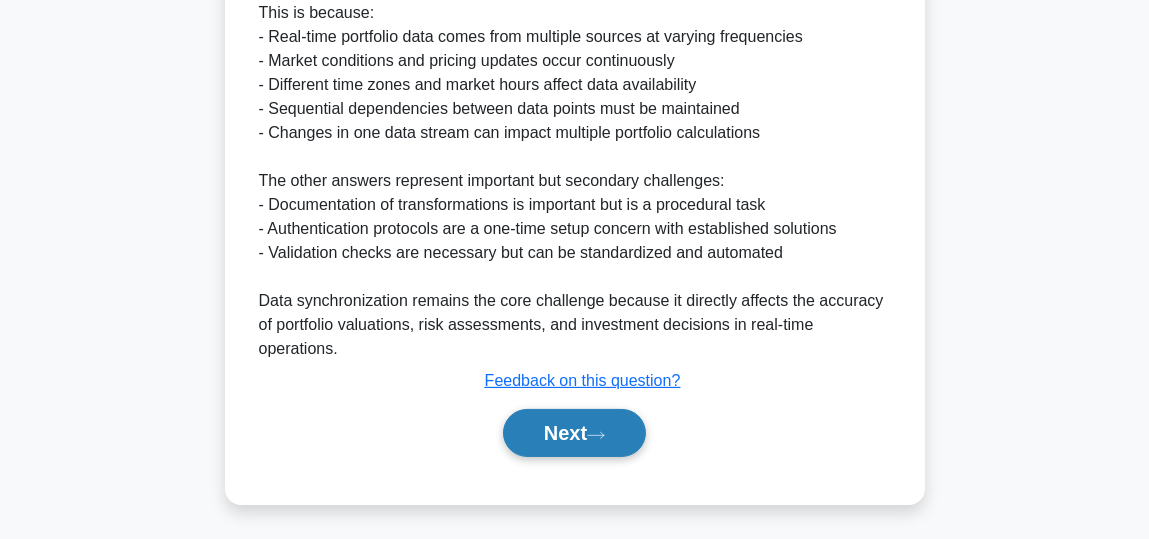 click on "Next" at bounding box center [574, 433] 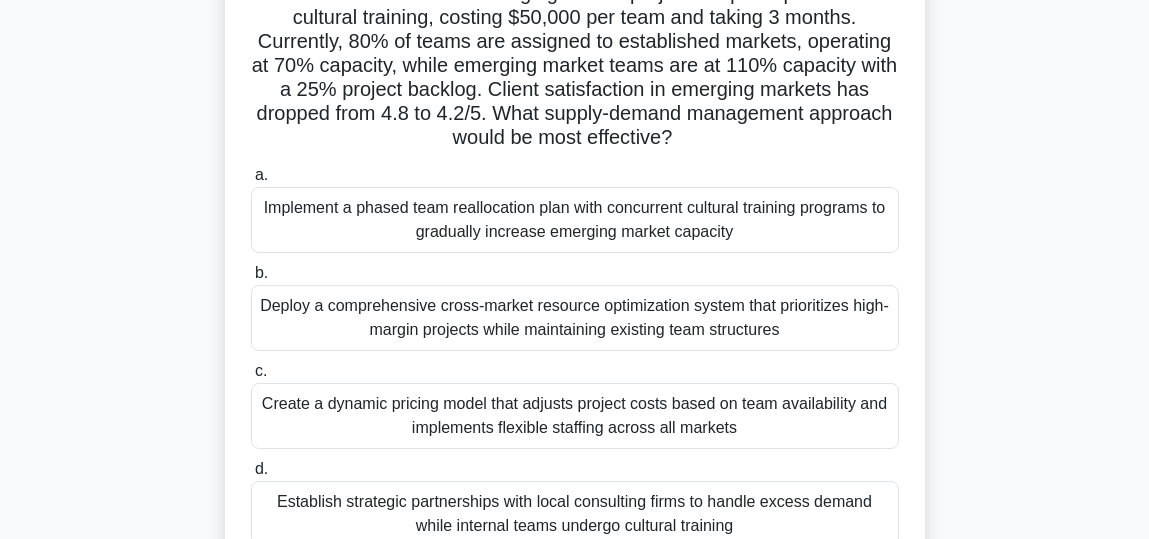 scroll, scrollTop: 241, scrollLeft: 0, axis: vertical 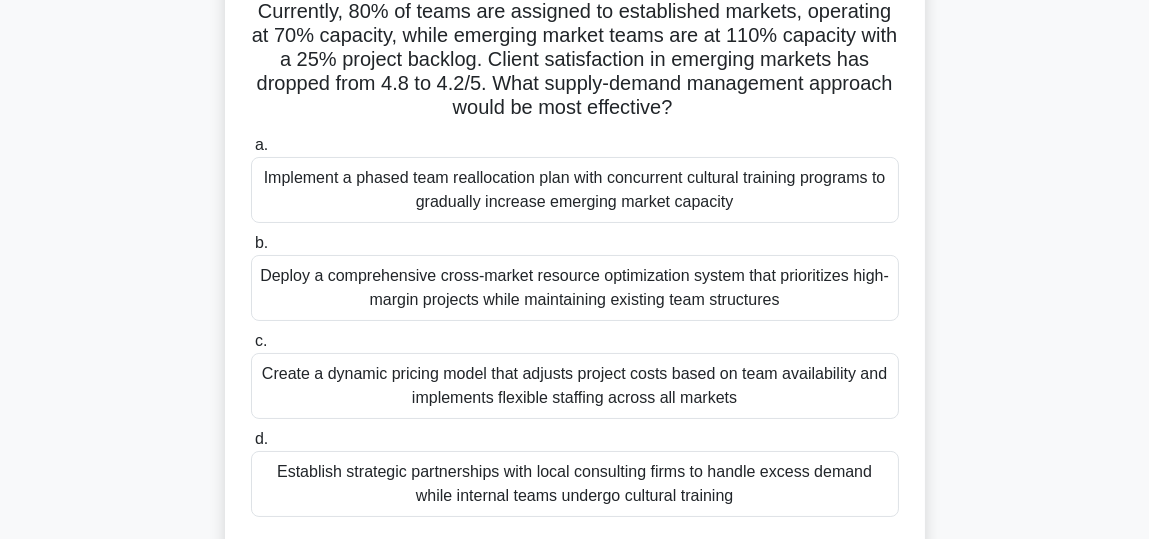 click on "Implement a phased team reallocation plan with concurrent cultural training programs to gradually increase emerging market capacity" at bounding box center (575, 190) 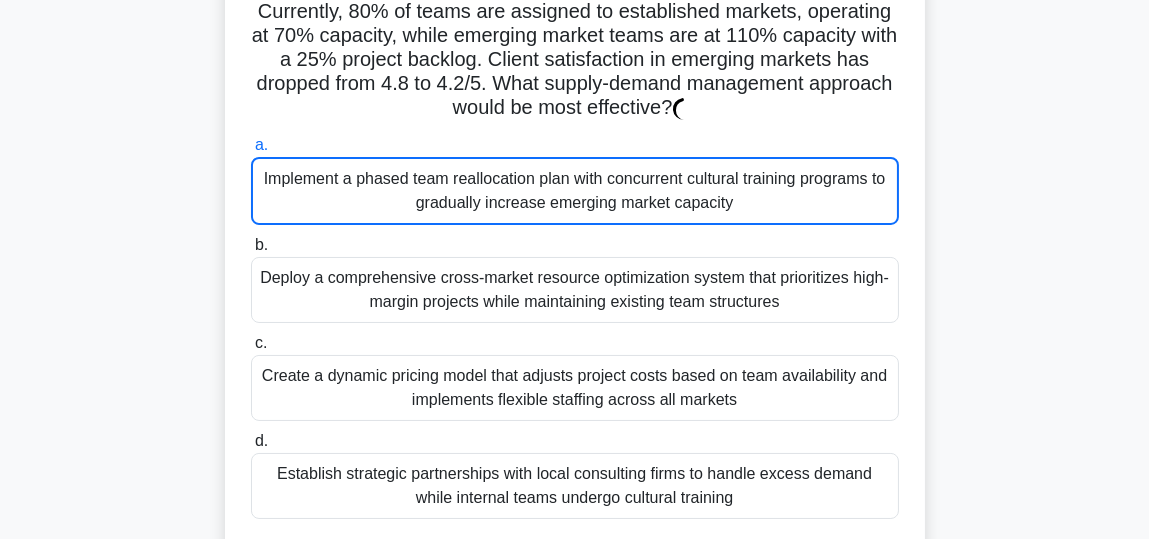 click on "Implement a phased team reallocation plan with concurrent cultural training programs to gradually increase emerging market capacity" at bounding box center (575, 191) 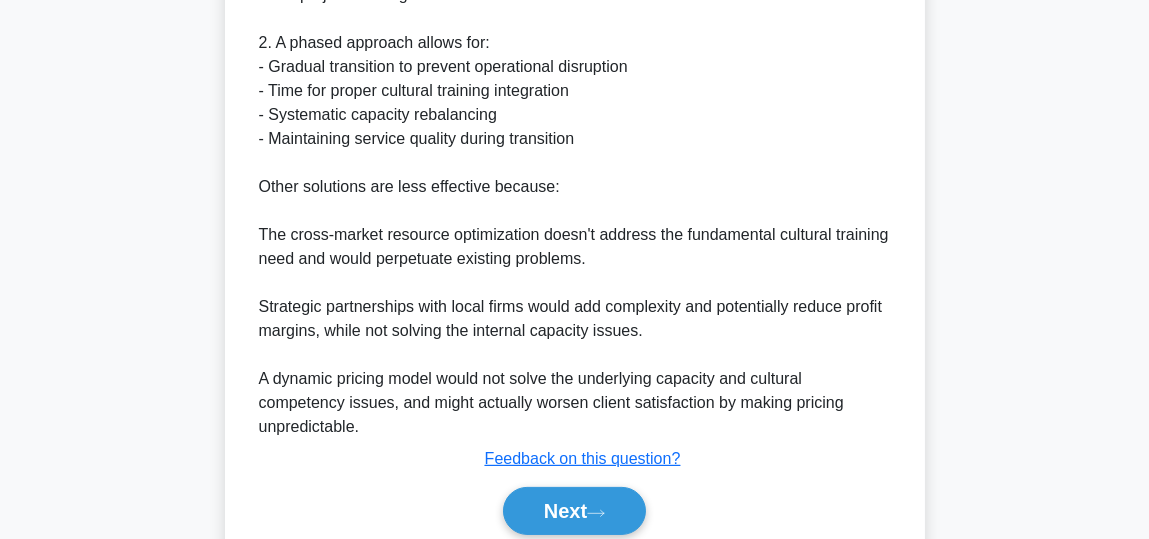 scroll, scrollTop: 1098, scrollLeft: 0, axis: vertical 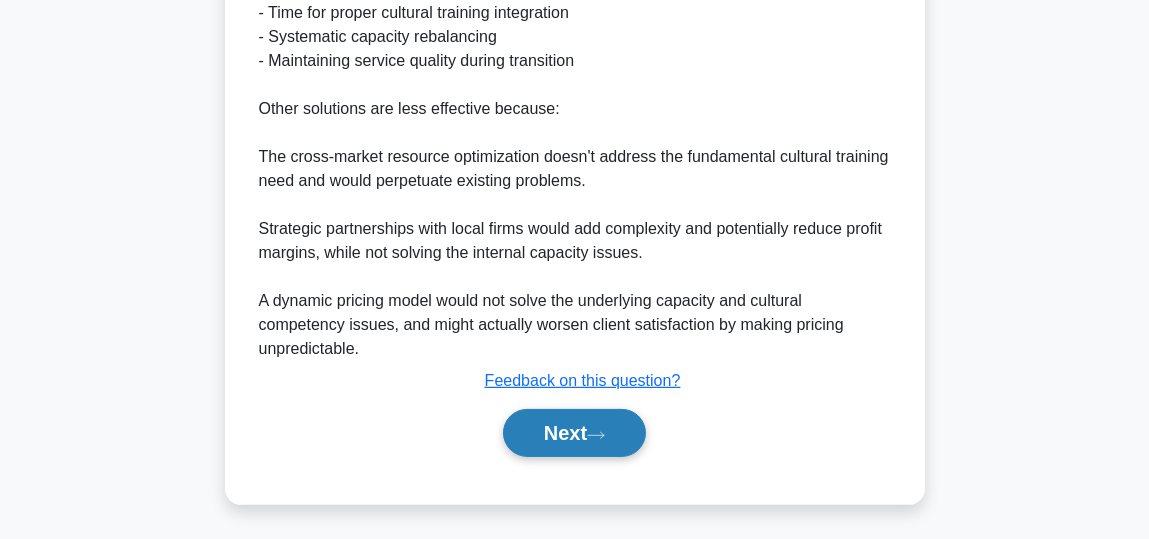 click on "Next" at bounding box center (574, 433) 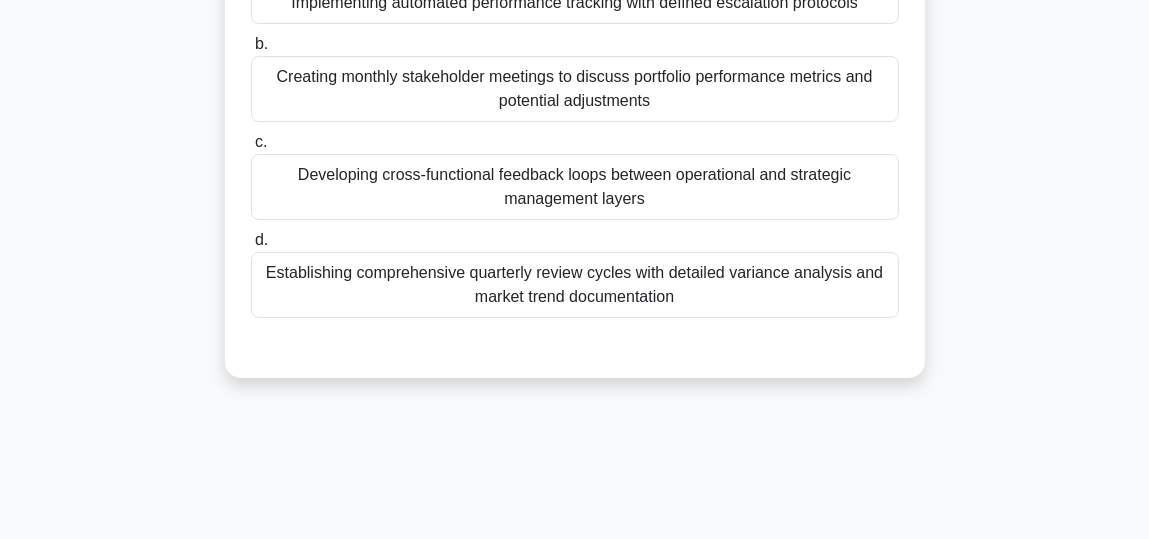 scroll, scrollTop: 41, scrollLeft: 0, axis: vertical 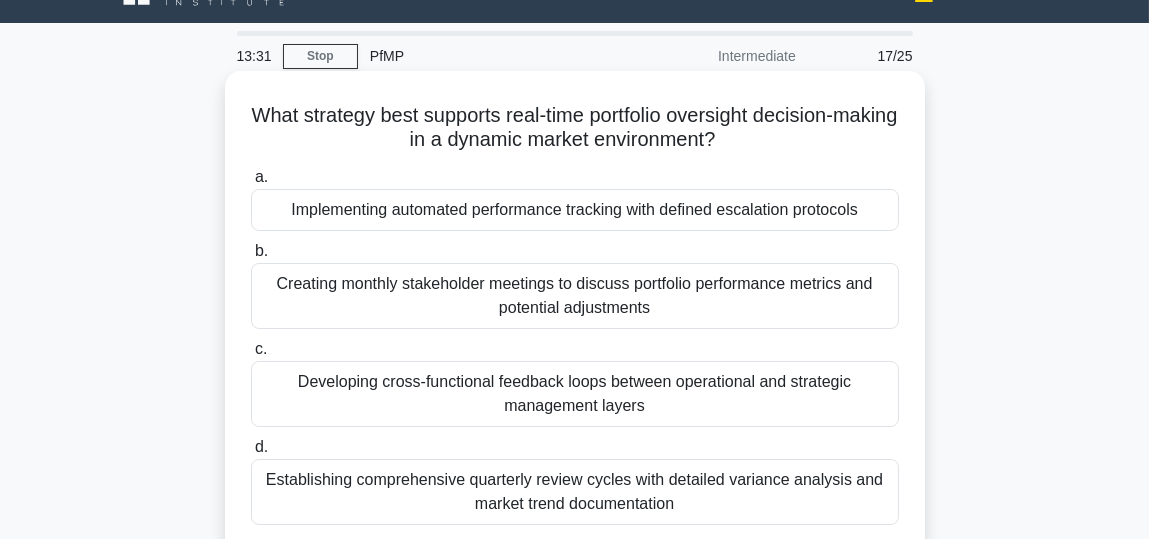 click on "Developing cross-functional feedback loops between operational and strategic management layers" at bounding box center (575, 394) 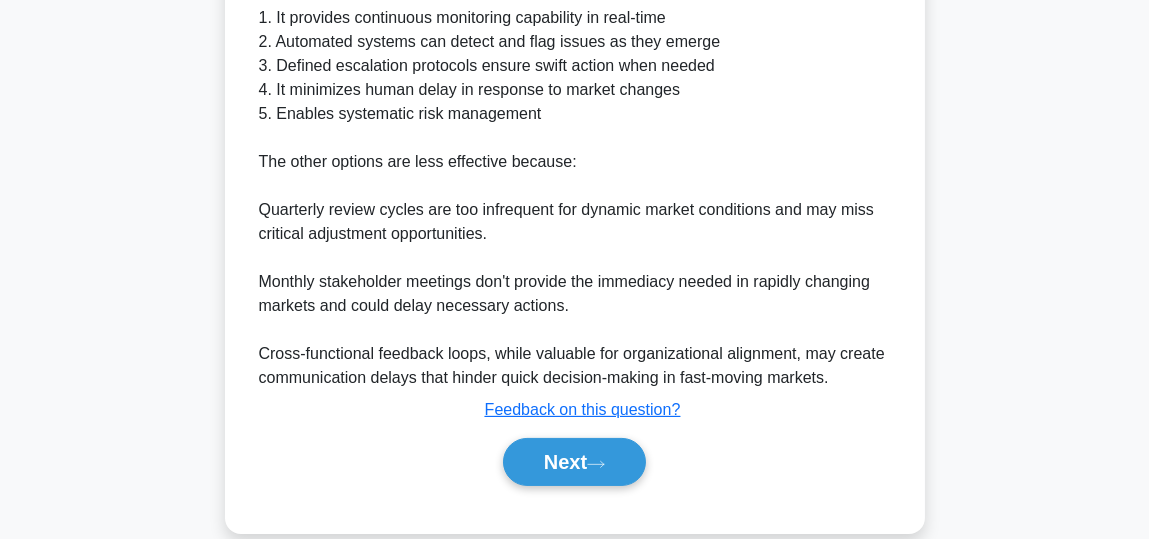 scroll, scrollTop: 740, scrollLeft: 0, axis: vertical 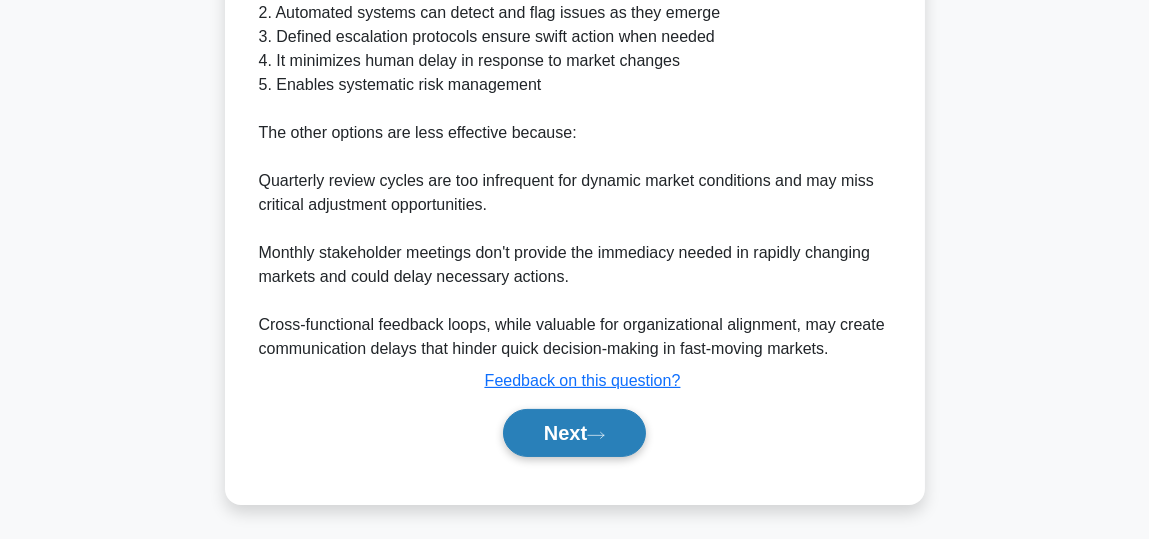 click on "Next" at bounding box center [574, 433] 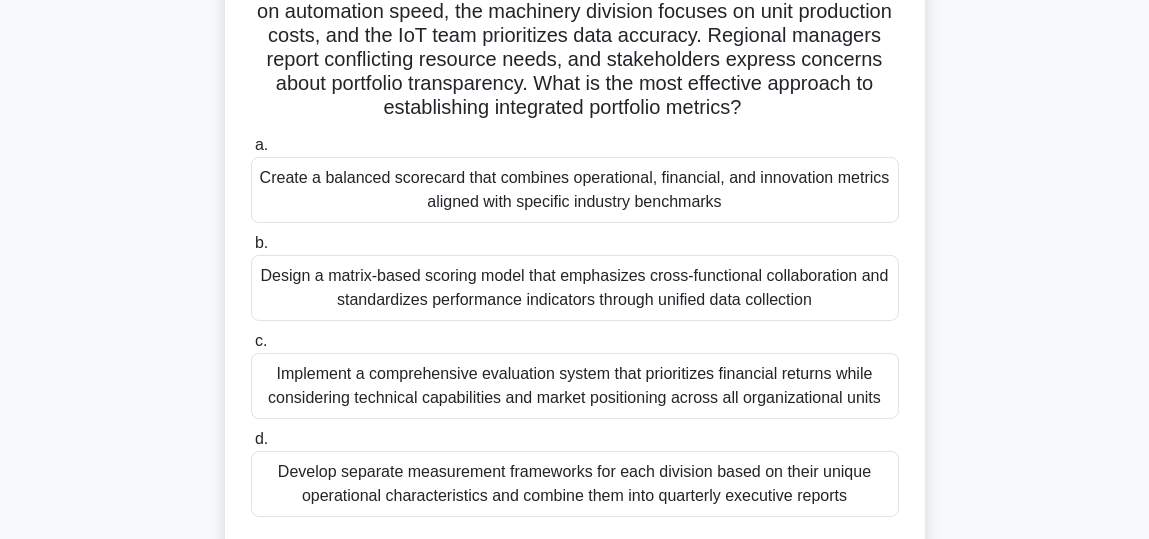 scroll, scrollTop: 341, scrollLeft: 0, axis: vertical 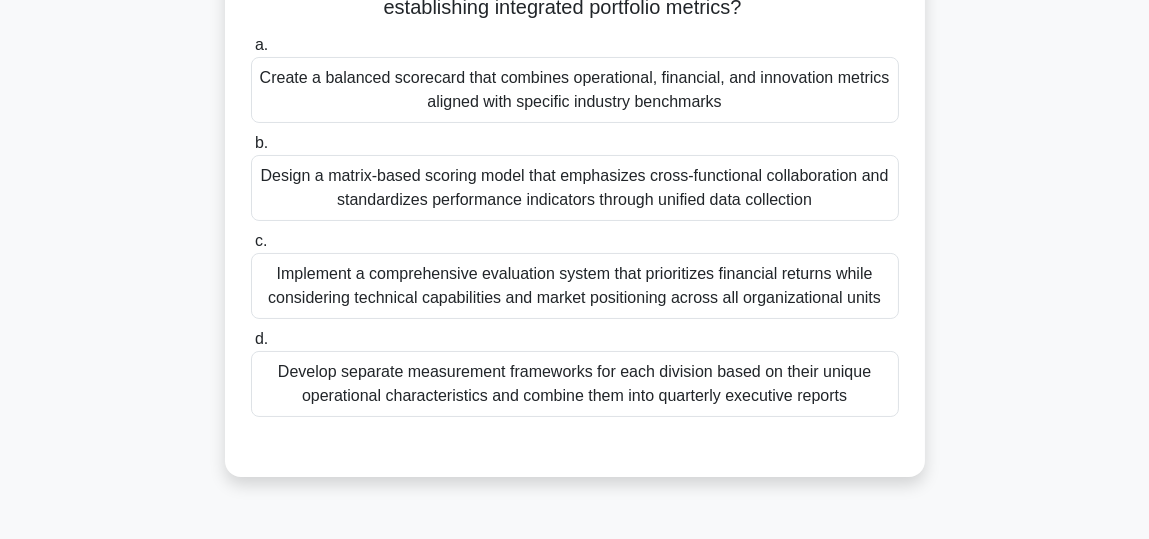 click on "Create a balanced scorecard that combines operational, financial, and innovation metrics aligned with specific industry benchmarks" at bounding box center [575, 90] 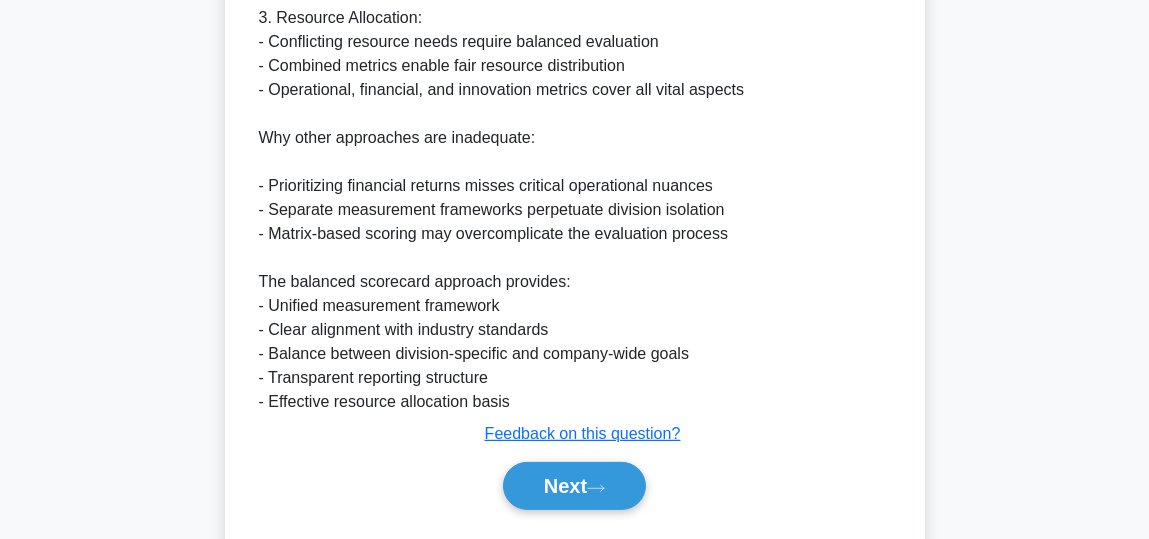 scroll, scrollTop: 1193, scrollLeft: 0, axis: vertical 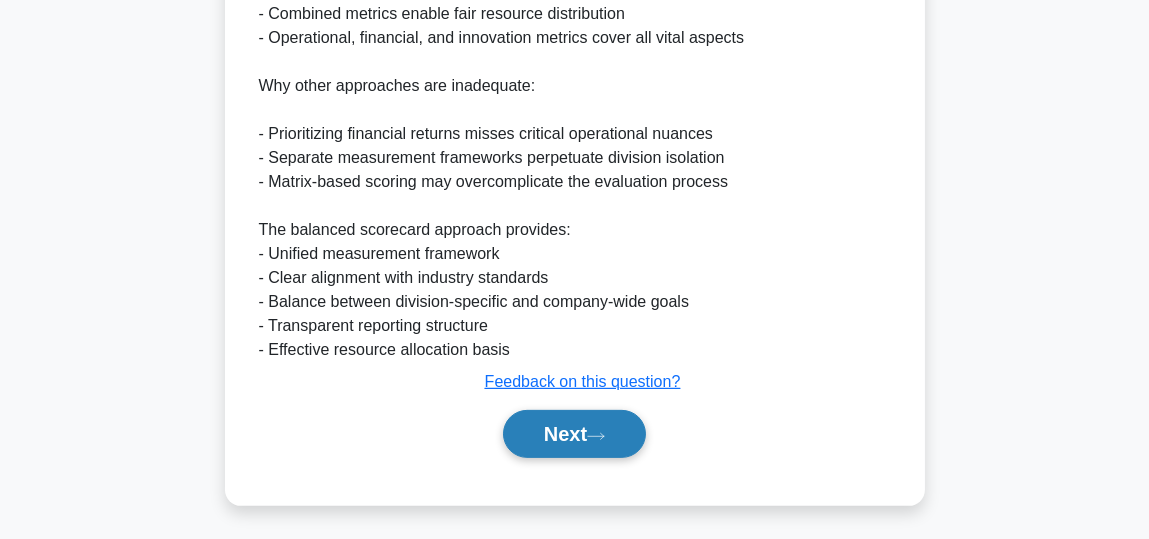 click on "Next" at bounding box center [574, 434] 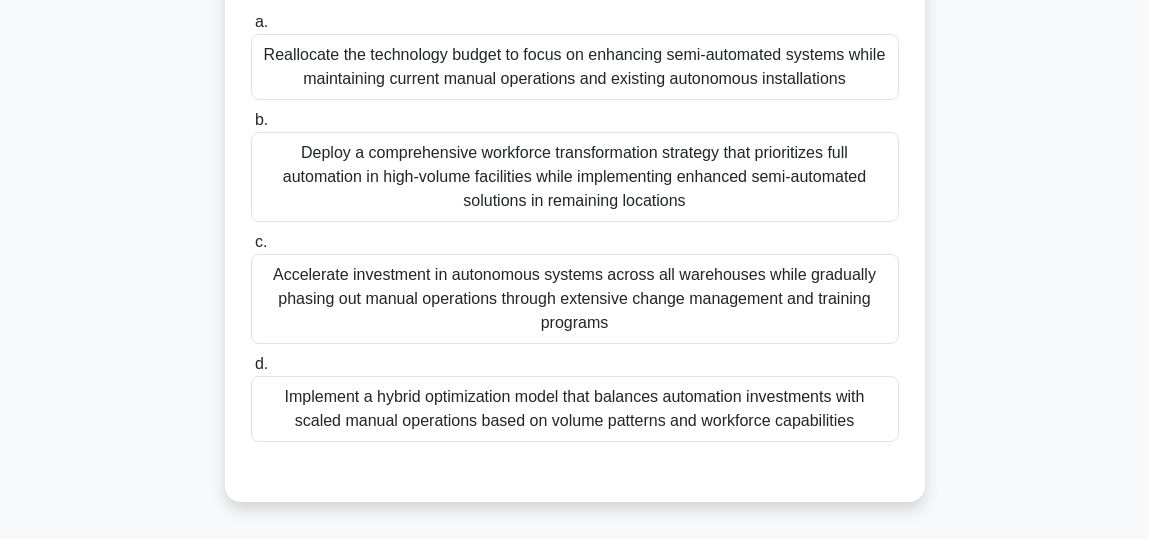 scroll, scrollTop: 441, scrollLeft: 0, axis: vertical 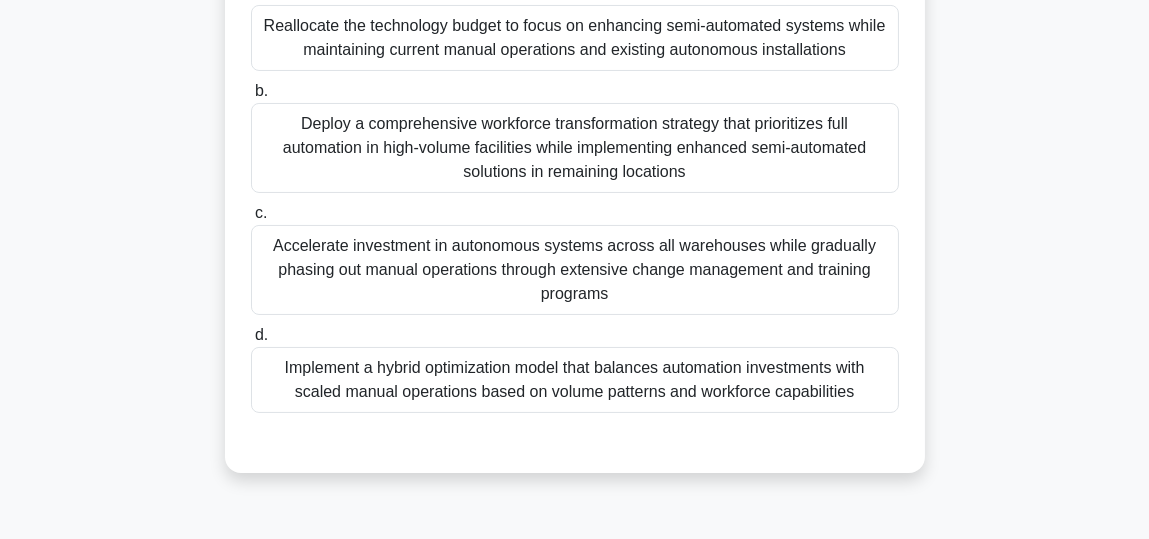 click on "Implement a hybrid optimization model that balances automation investments with scaled manual operations based on volume patterns and workforce capabilities" at bounding box center [575, 380] 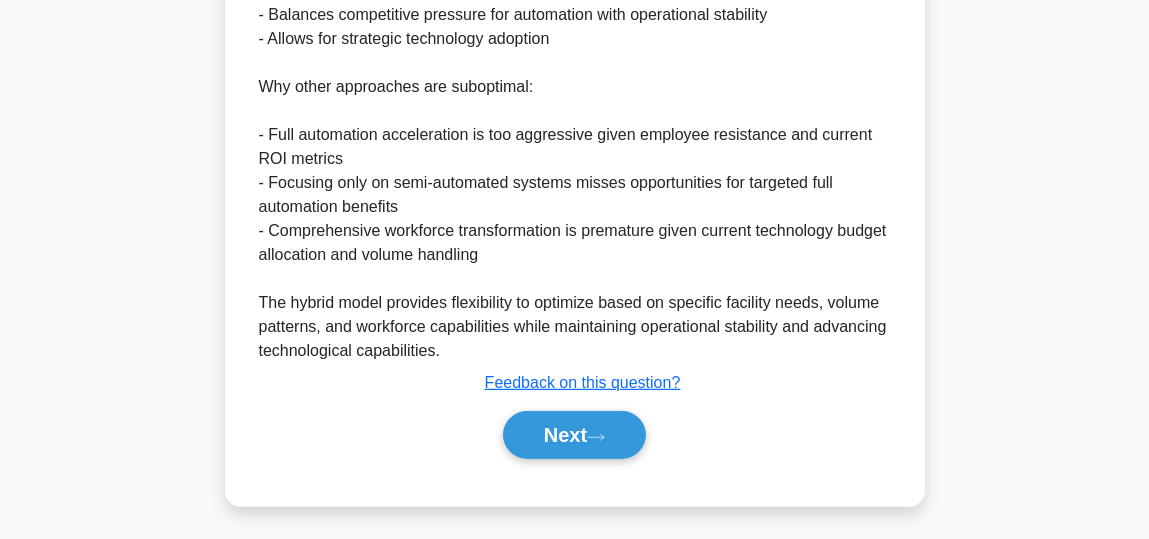 scroll, scrollTop: 1313, scrollLeft: 0, axis: vertical 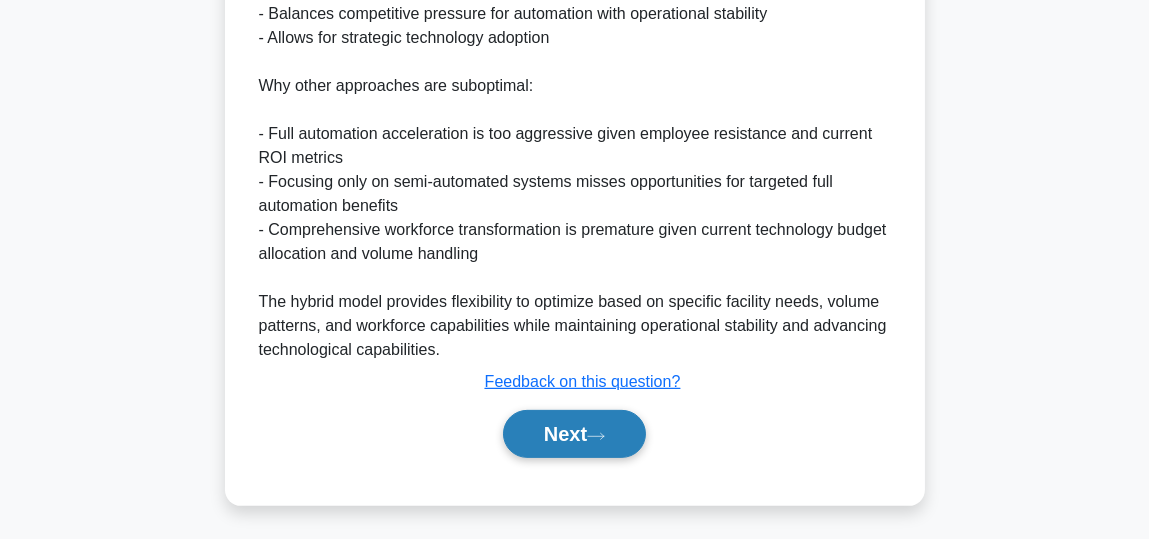 click on "Next" at bounding box center (574, 434) 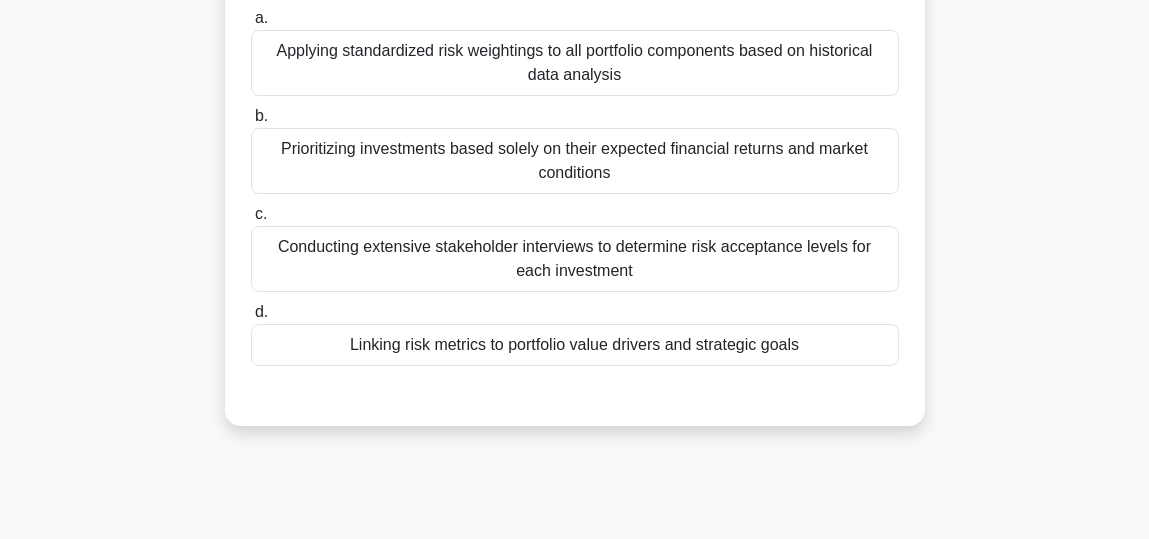 scroll, scrollTop: 100, scrollLeft: 0, axis: vertical 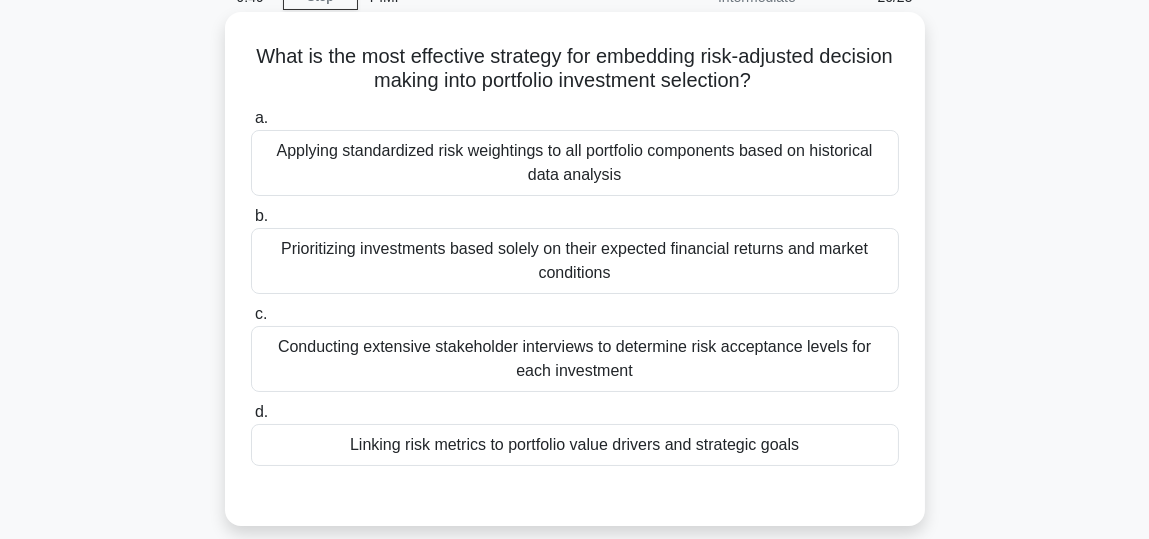 click on "Linking risk metrics to portfolio value drivers and strategic goals" at bounding box center (575, 445) 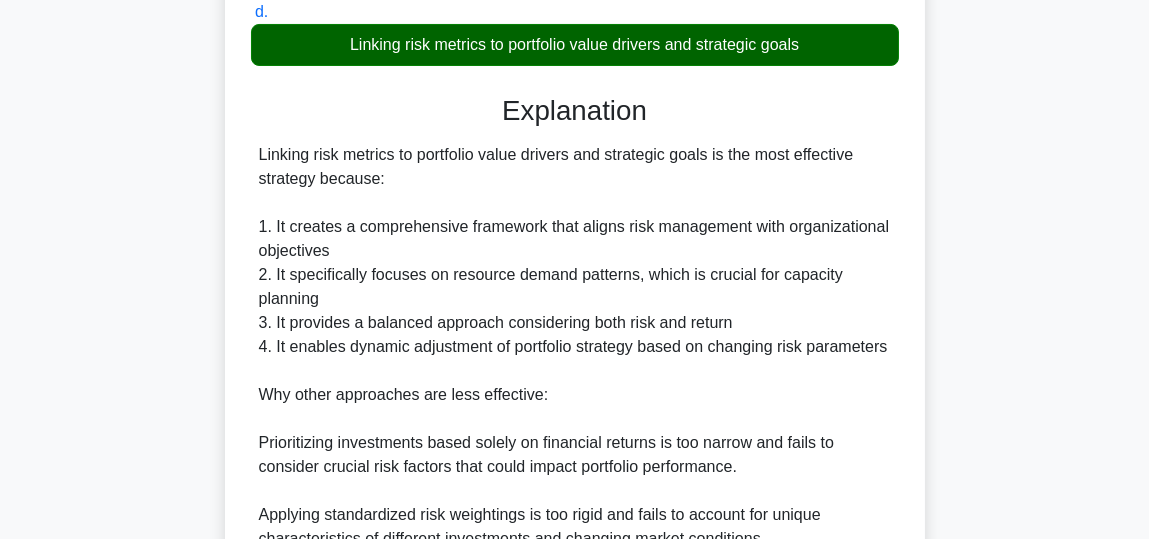 scroll, scrollTop: 761, scrollLeft: 0, axis: vertical 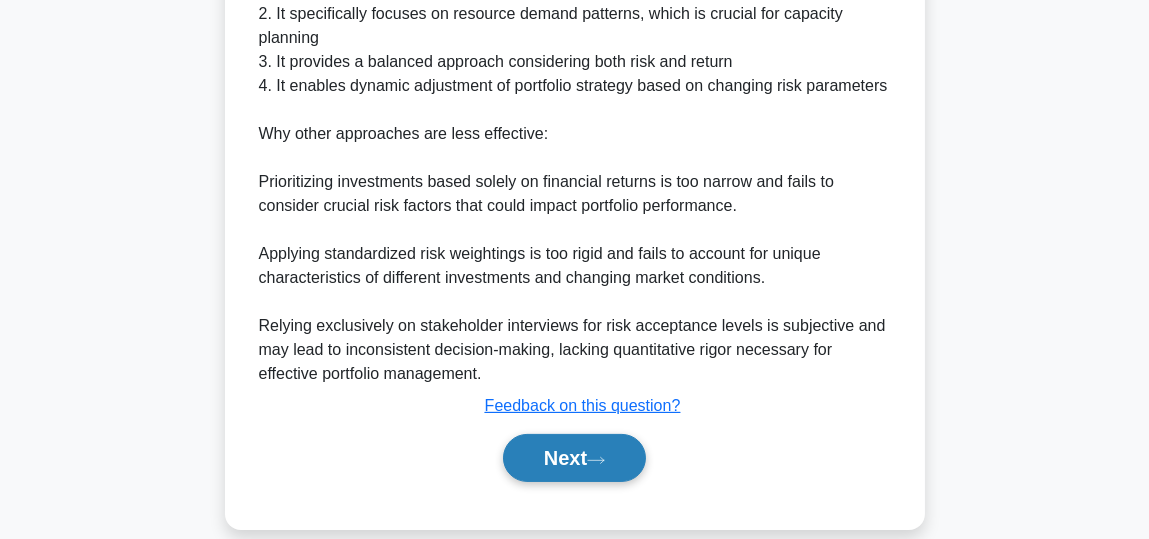 click on "Next" at bounding box center (574, 458) 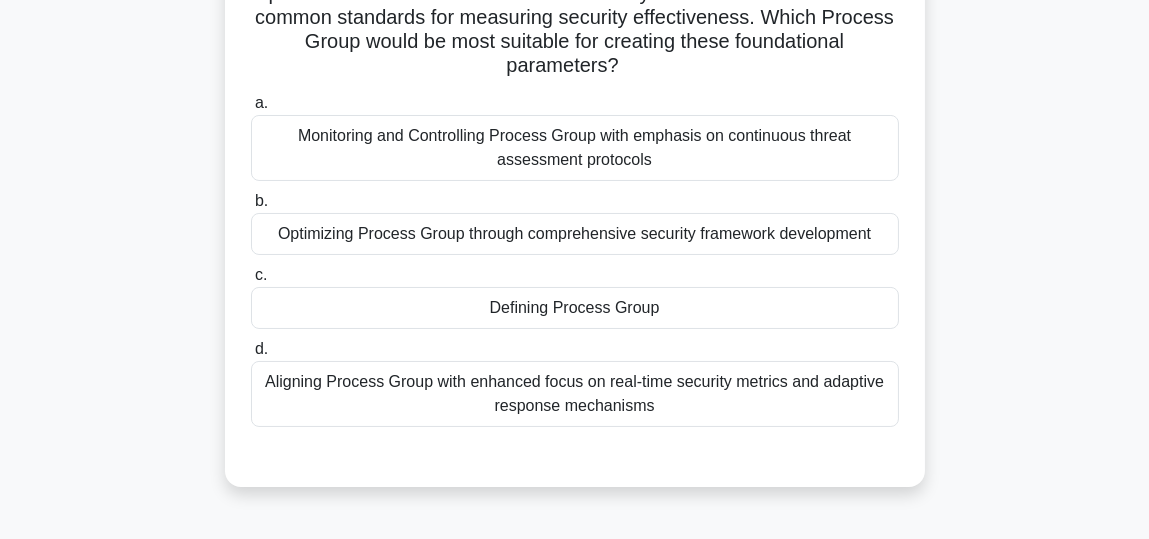scroll, scrollTop: 300, scrollLeft: 0, axis: vertical 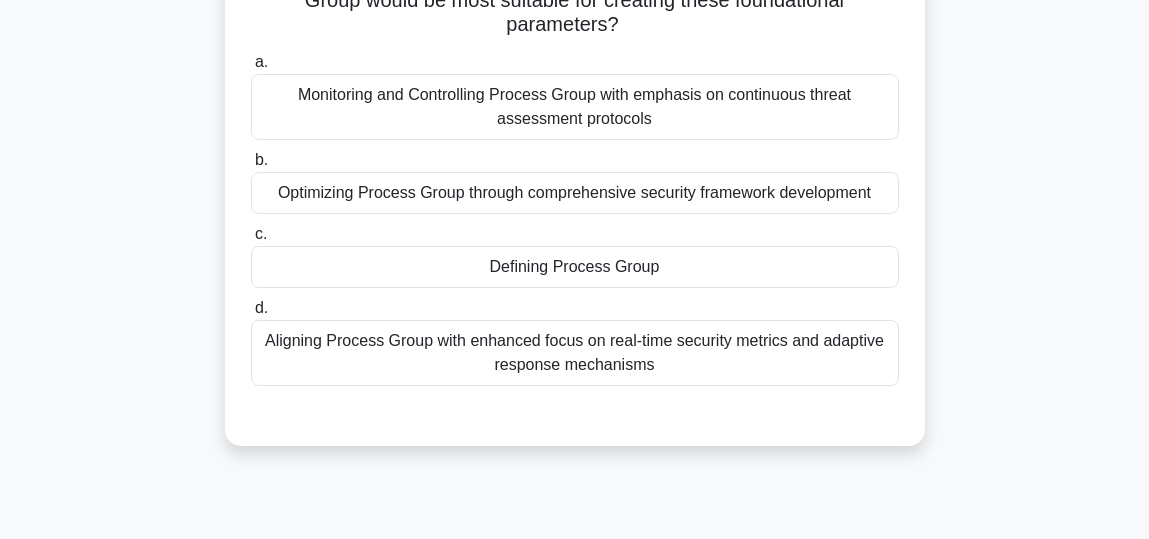click on "Defining Process Group" at bounding box center (575, 267) 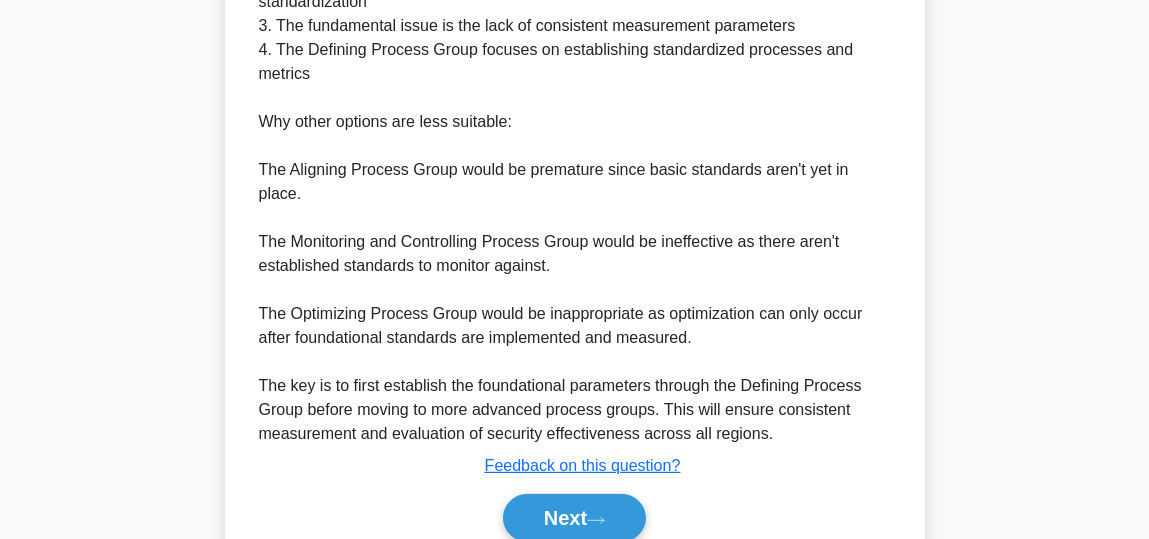 scroll, scrollTop: 953, scrollLeft: 0, axis: vertical 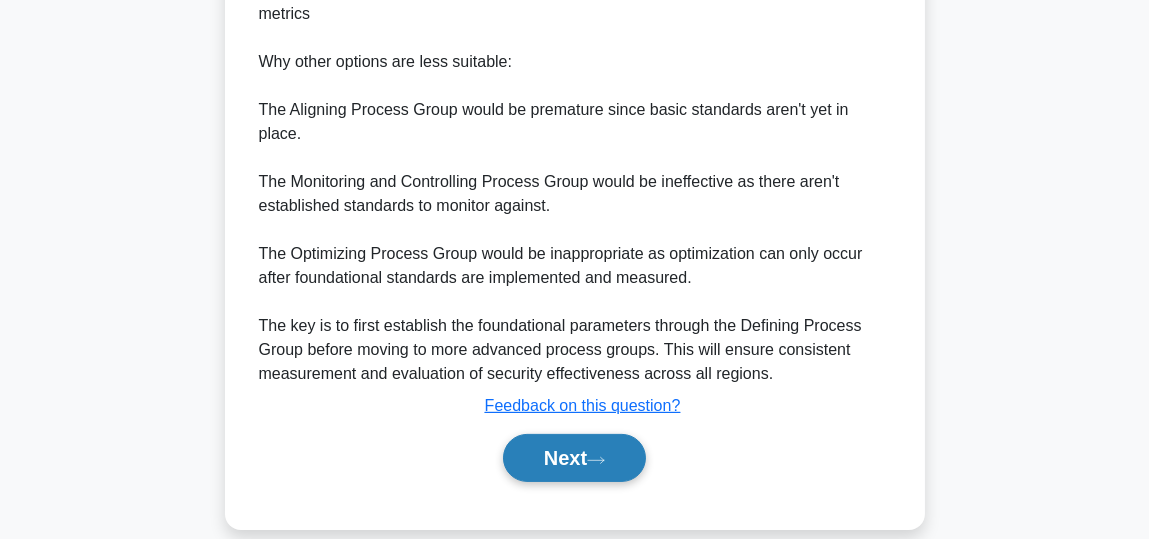click on "Next" at bounding box center [574, 458] 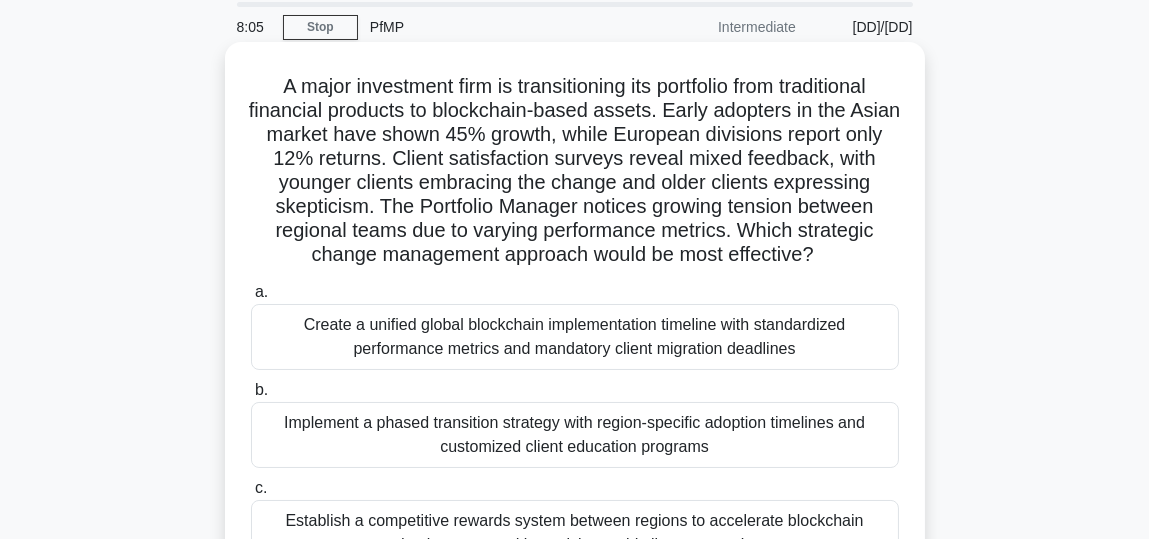 scroll, scrollTop: 200, scrollLeft: 0, axis: vertical 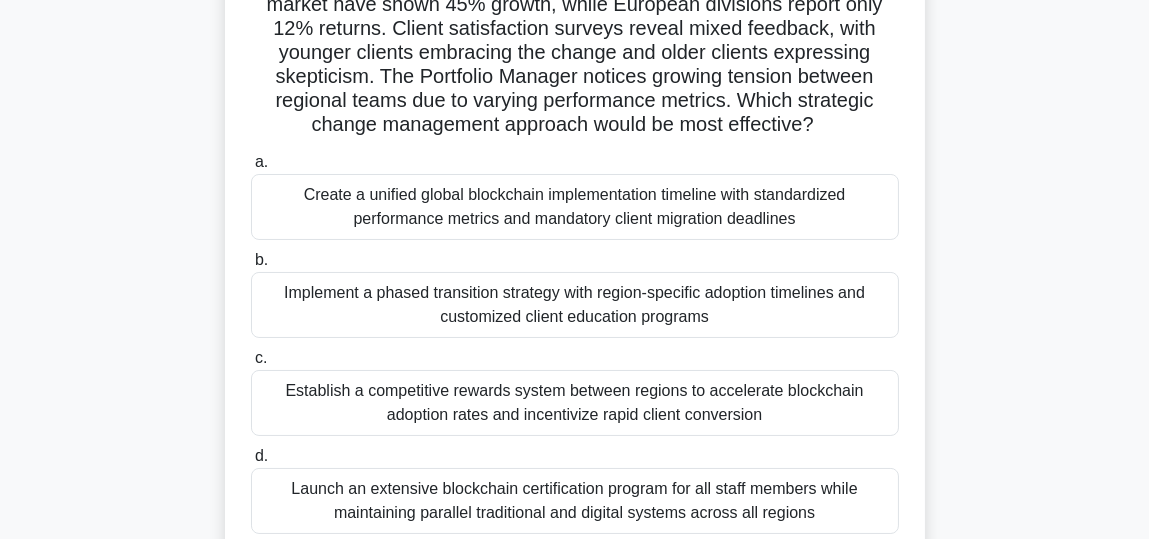 click on "Implement a phased transition strategy with region-specific adoption timelines and customized client education programs" at bounding box center [575, 305] 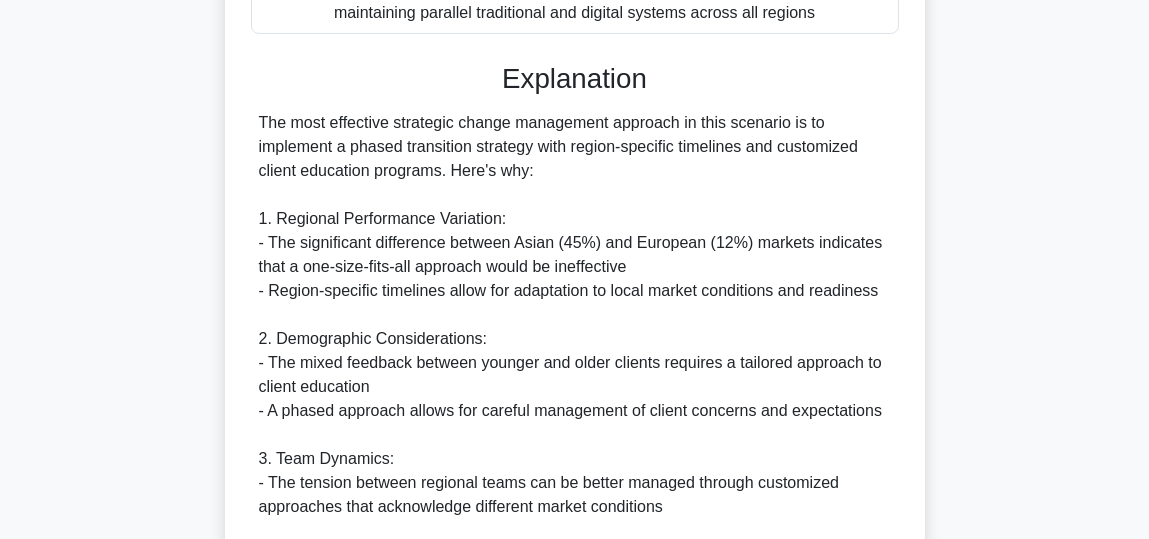 scroll, scrollTop: 1100, scrollLeft: 0, axis: vertical 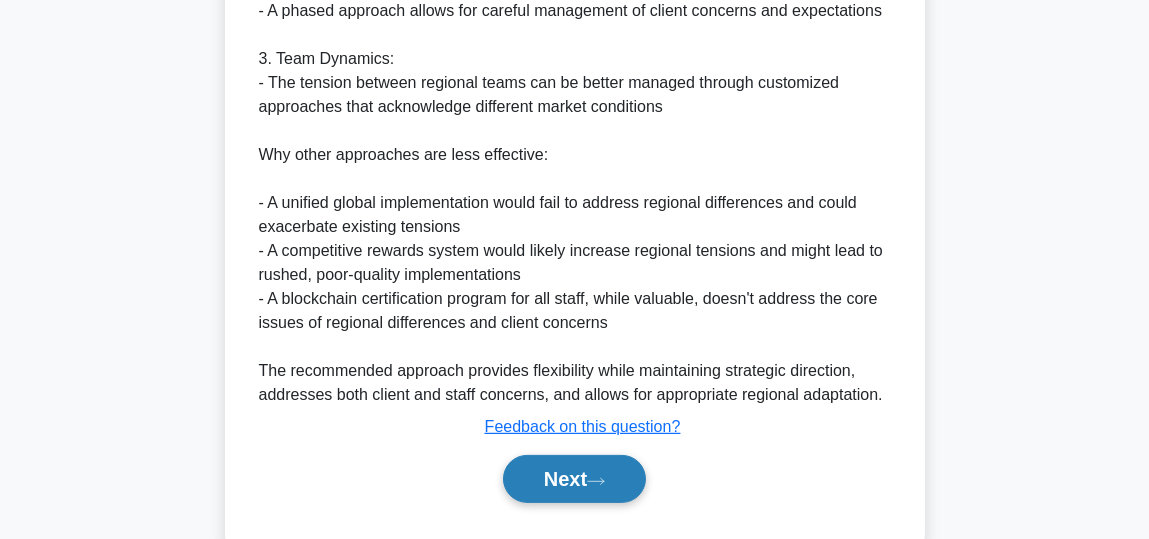 click on "Next" at bounding box center (574, 479) 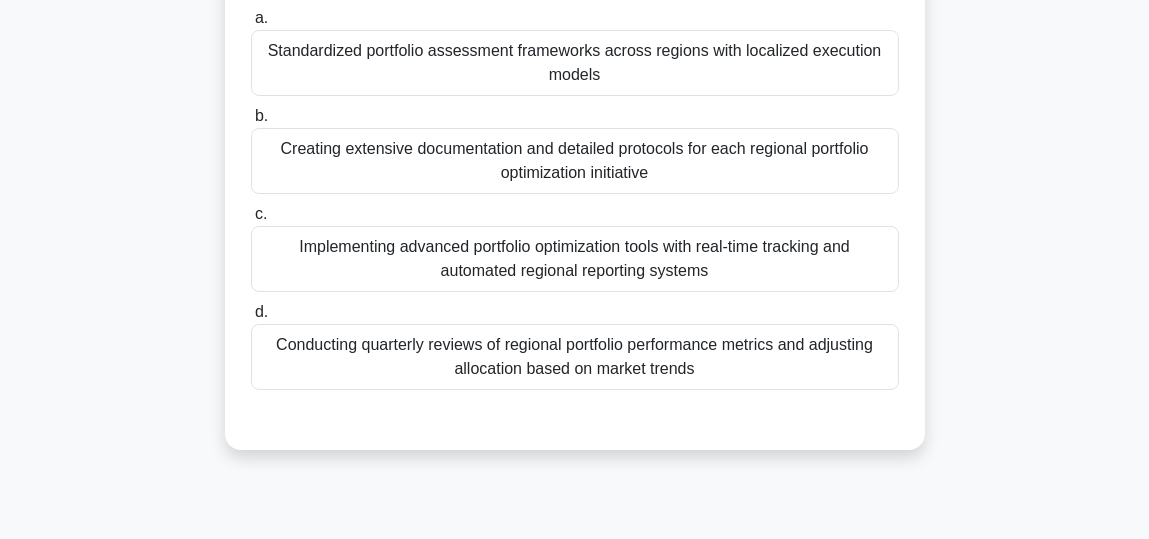 scroll, scrollTop: 100, scrollLeft: 0, axis: vertical 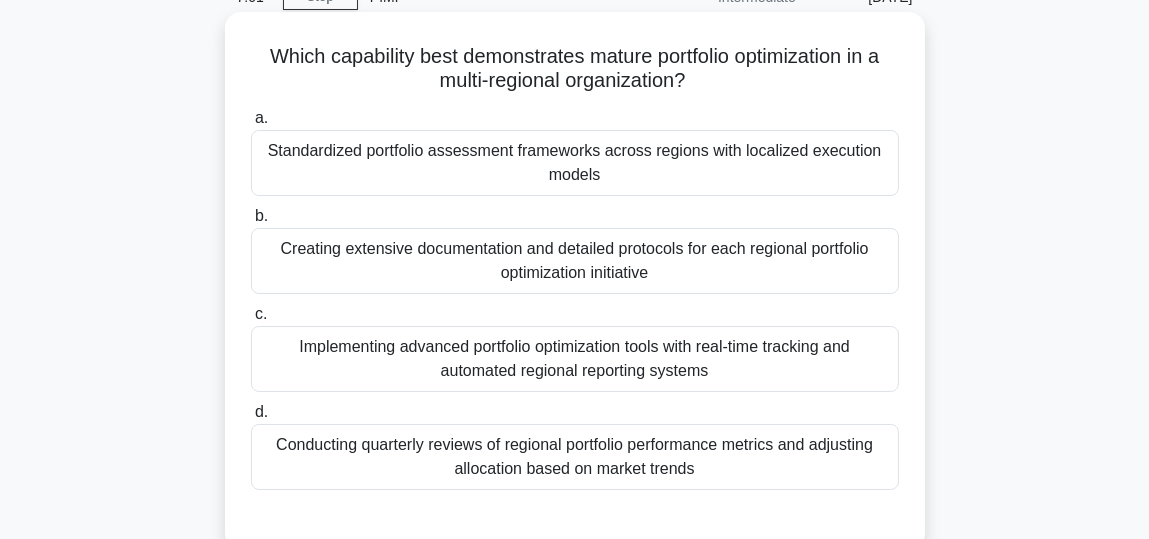 click on "Standardized portfolio assessment frameworks across regions with localized execution models" at bounding box center [575, 163] 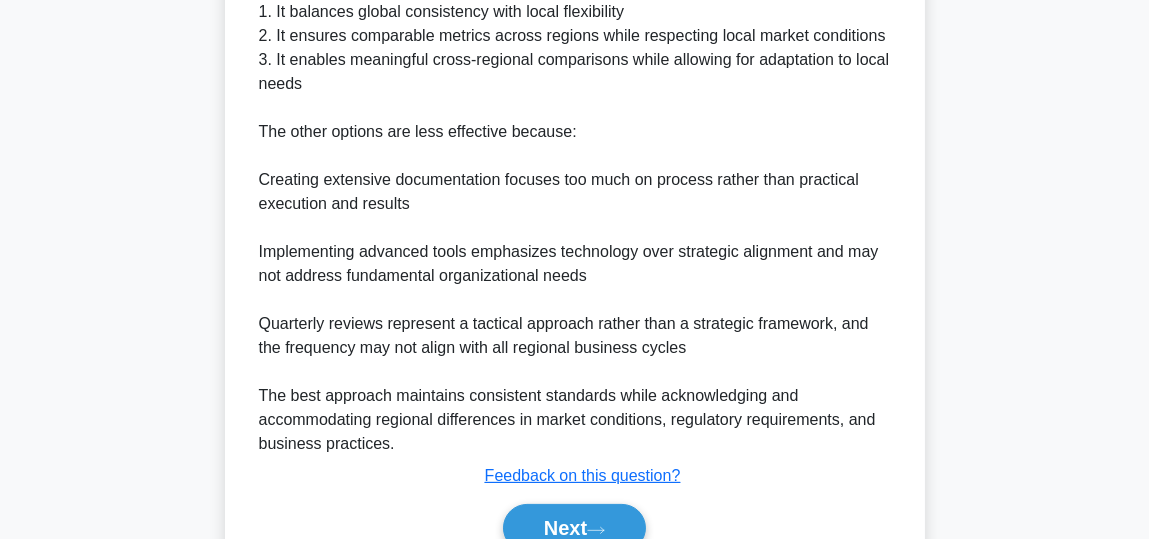 scroll, scrollTop: 833, scrollLeft: 0, axis: vertical 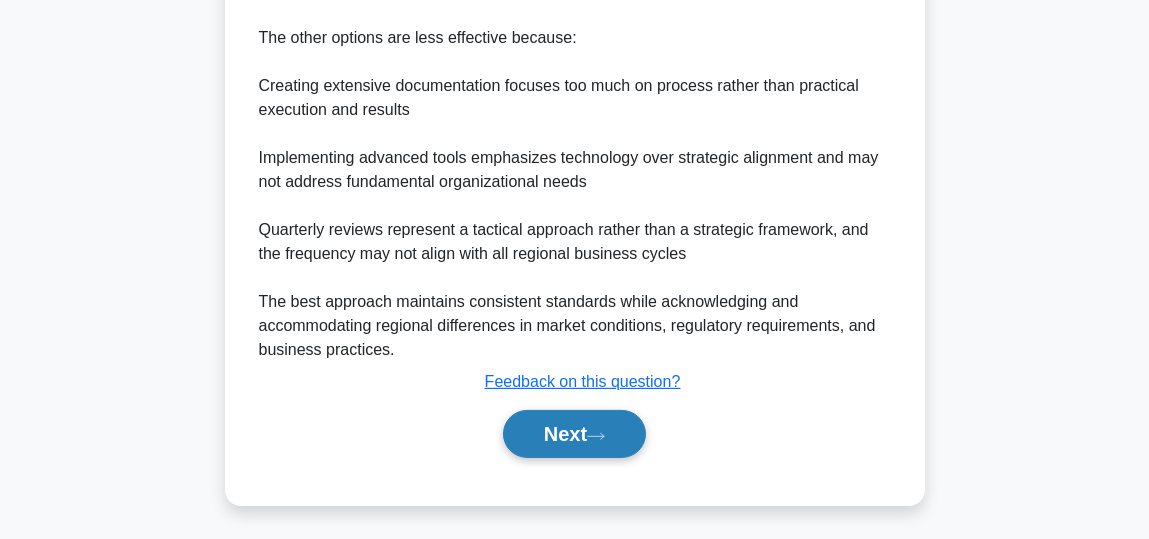 click on "Next" at bounding box center (574, 434) 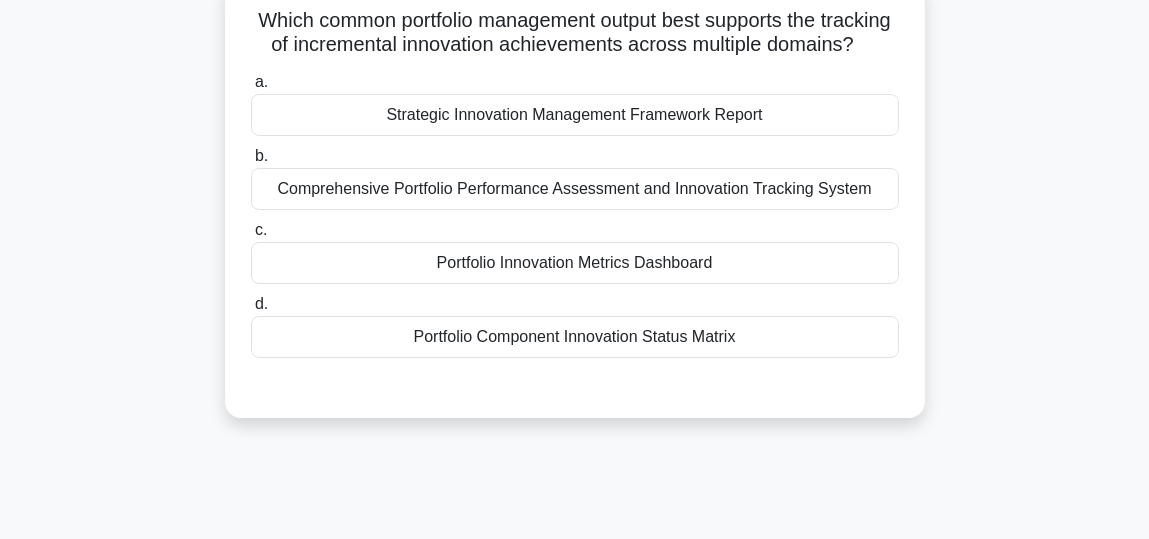 scroll, scrollTop: 0, scrollLeft: 0, axis: both 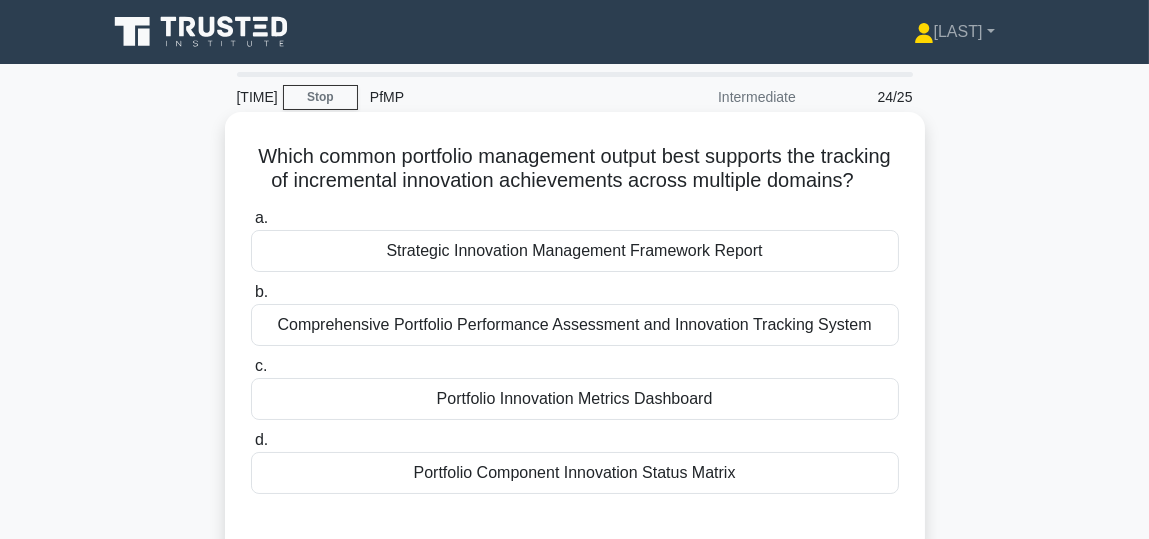click on "Portfolio Innovation Metrics Dashboard" at bounding box center (575, 399) 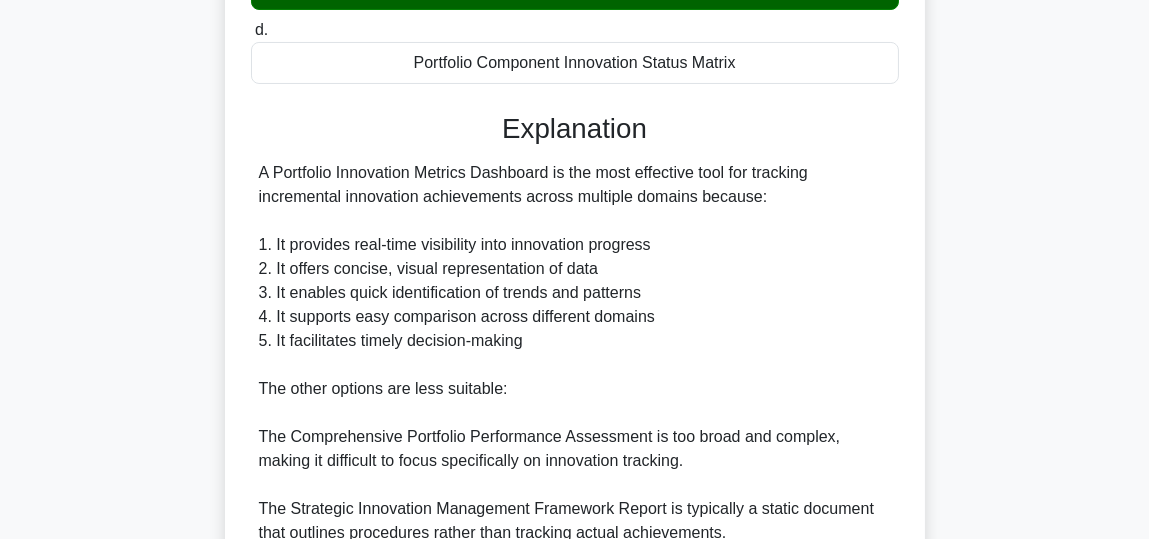 scroll, scrollTop: 600, scrollLeft: 0, axis: vertical 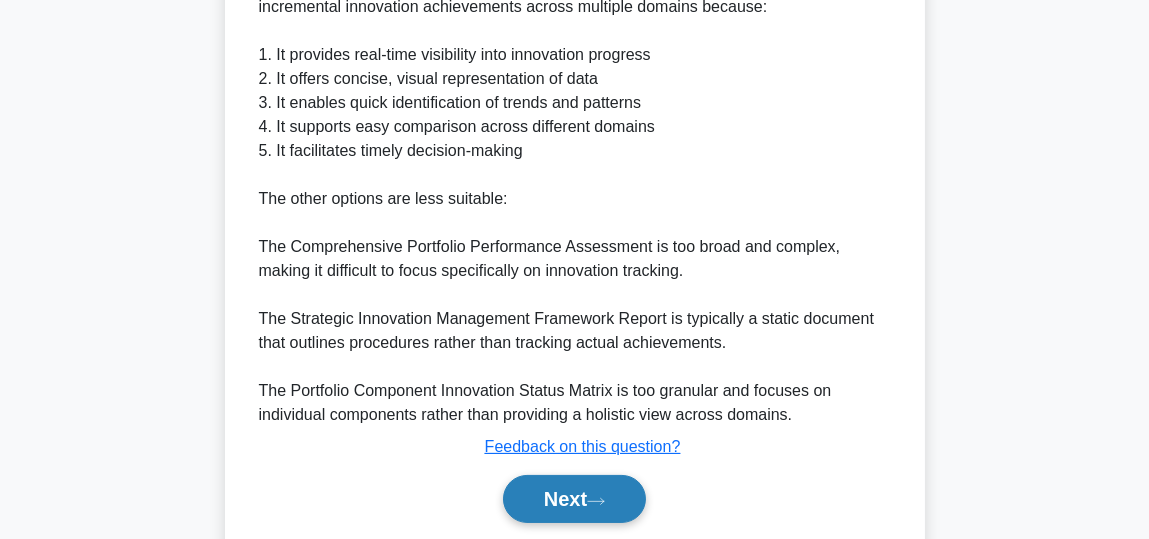click on "Next" at bounding box center (574, 499) 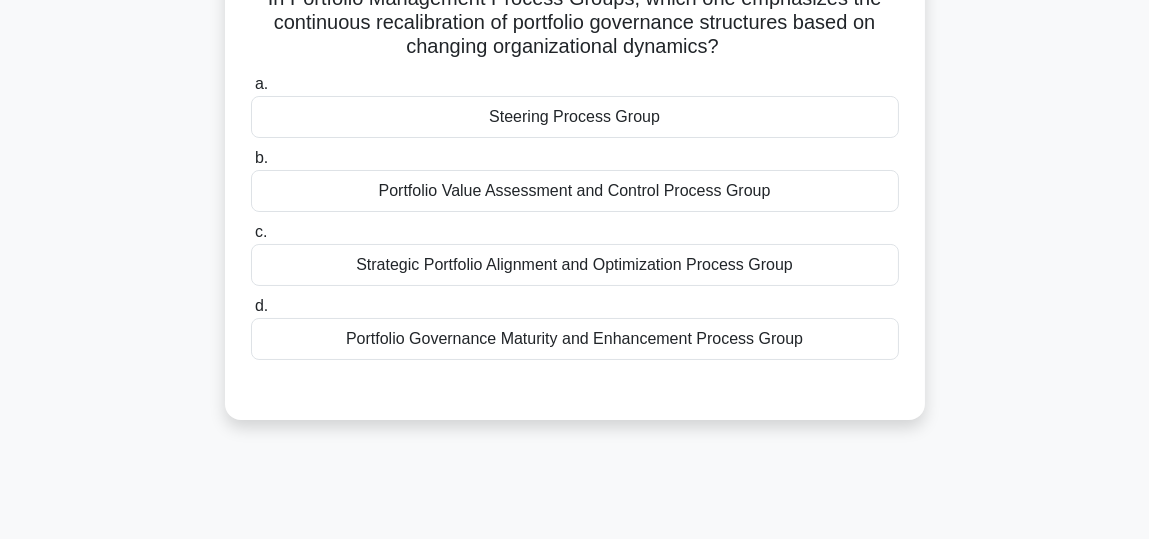 scroll, scrollTop: 41, scrollLeft: 0, axis: vertical 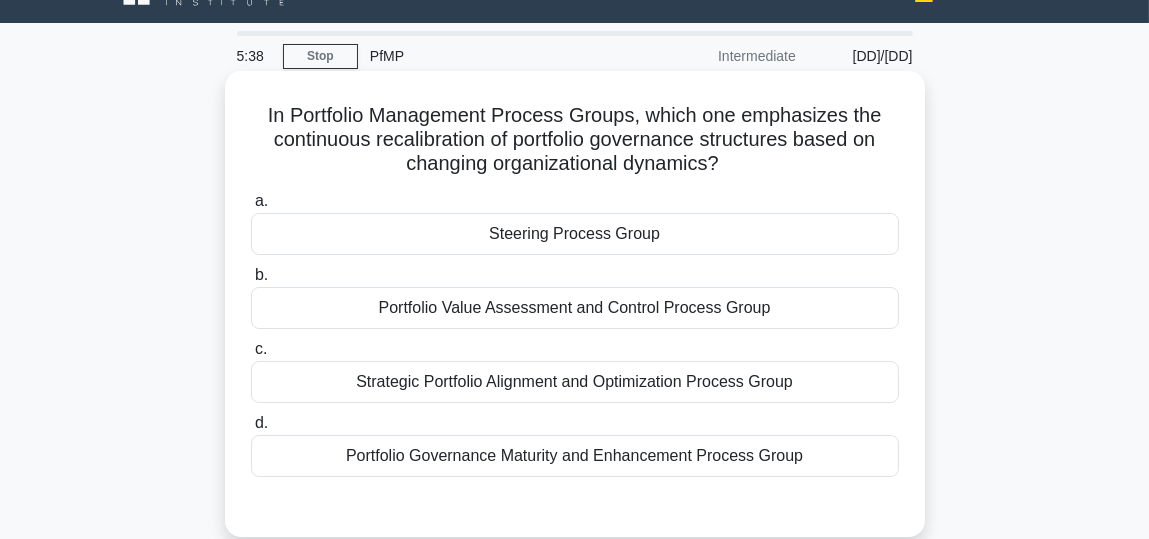 click on "Steering Process Group" at bounding box center [575, 234] 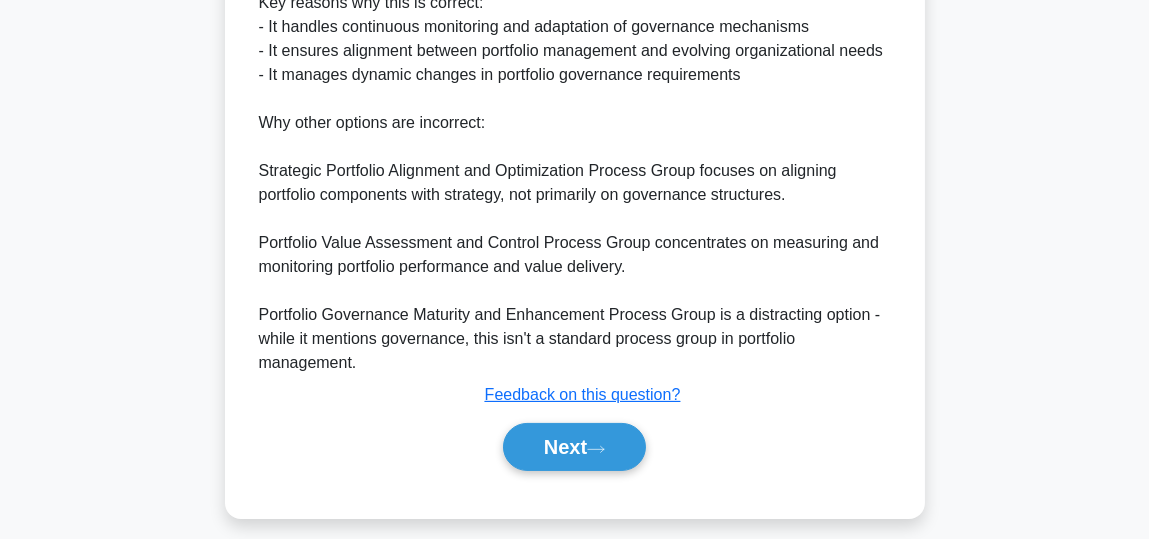 scroll, scrollTop: 713, scrollLeft: 0, axis: vertical 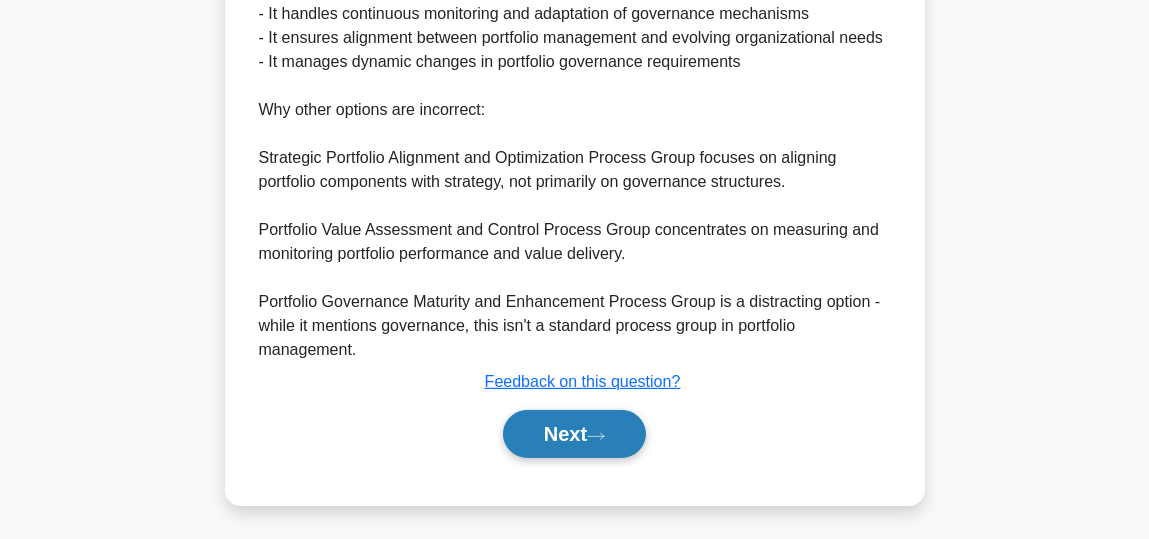 click on "Next" at bounding box center (574, 434) 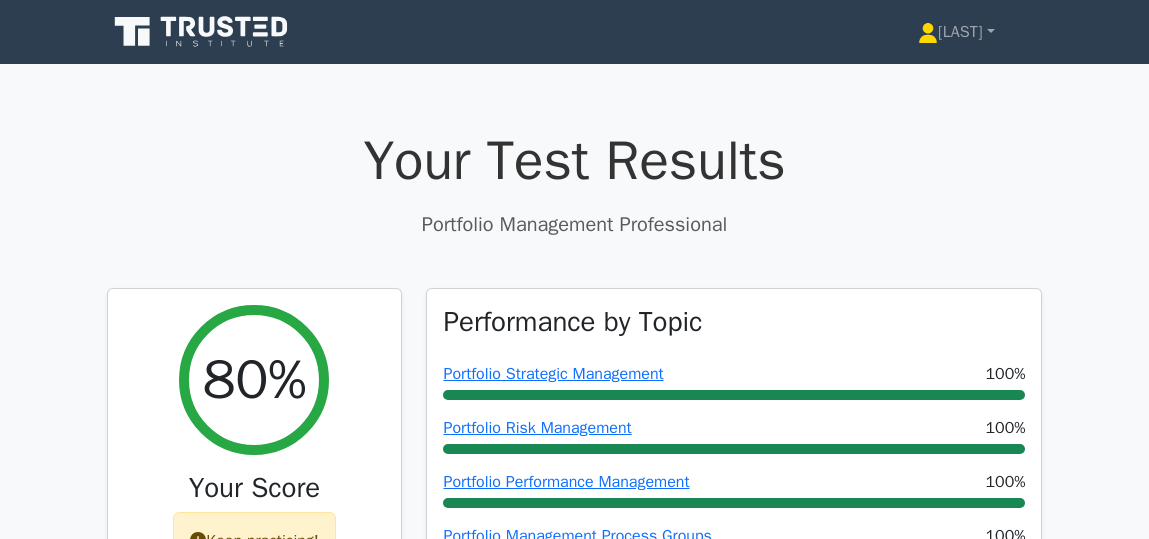 scroll, scrollTop: 0, scrollLeft: 0, axis: both 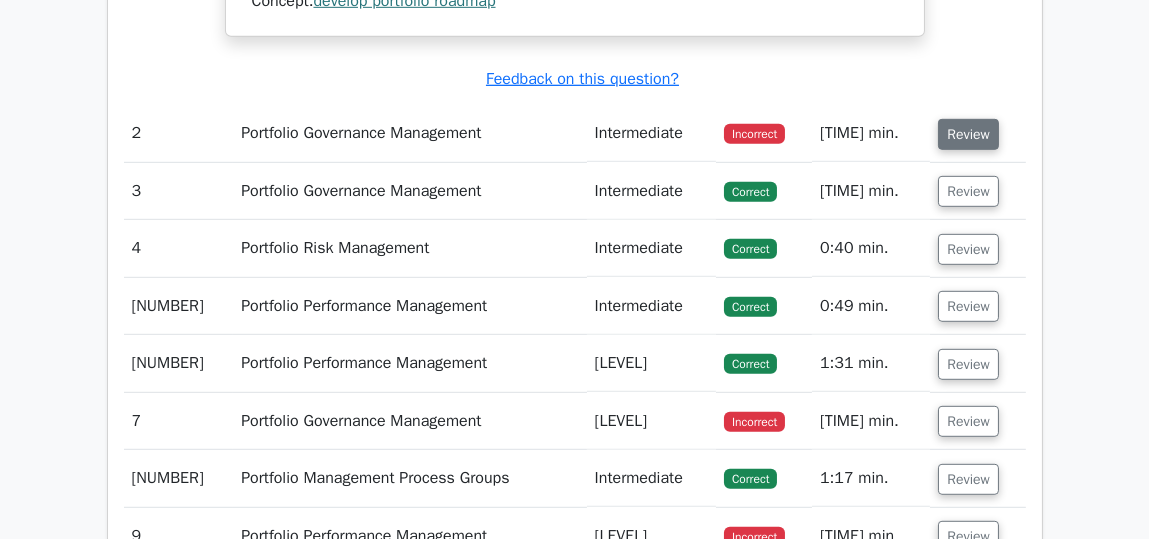 click on "Review" at bounding box center [968, 134] 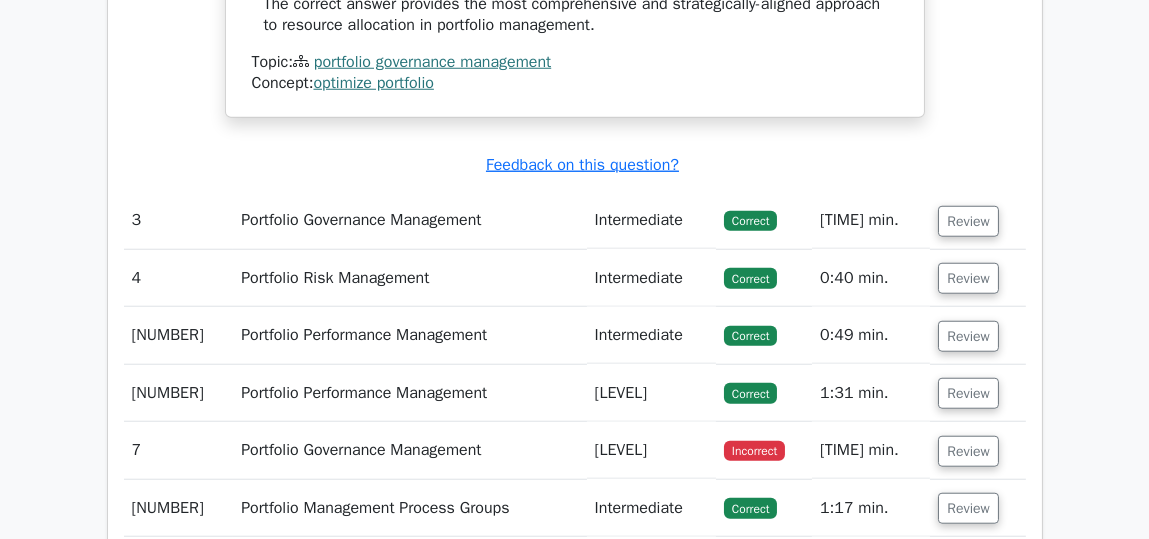scroll, scrollTop: 3200, scrollLeft: 0, axis: vertical 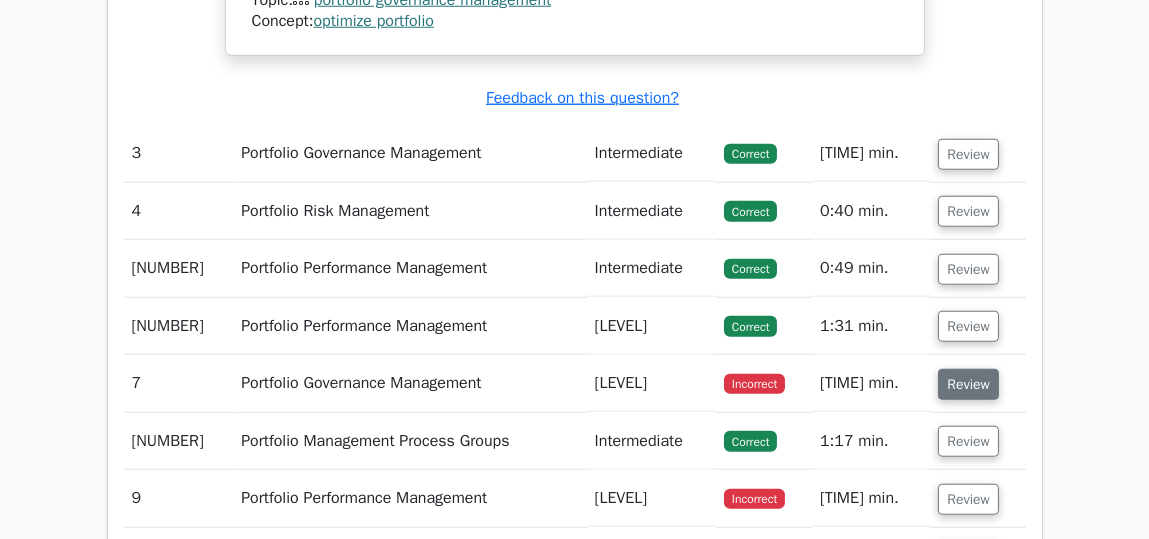 click on "Review" at bounding box center (968, 384) 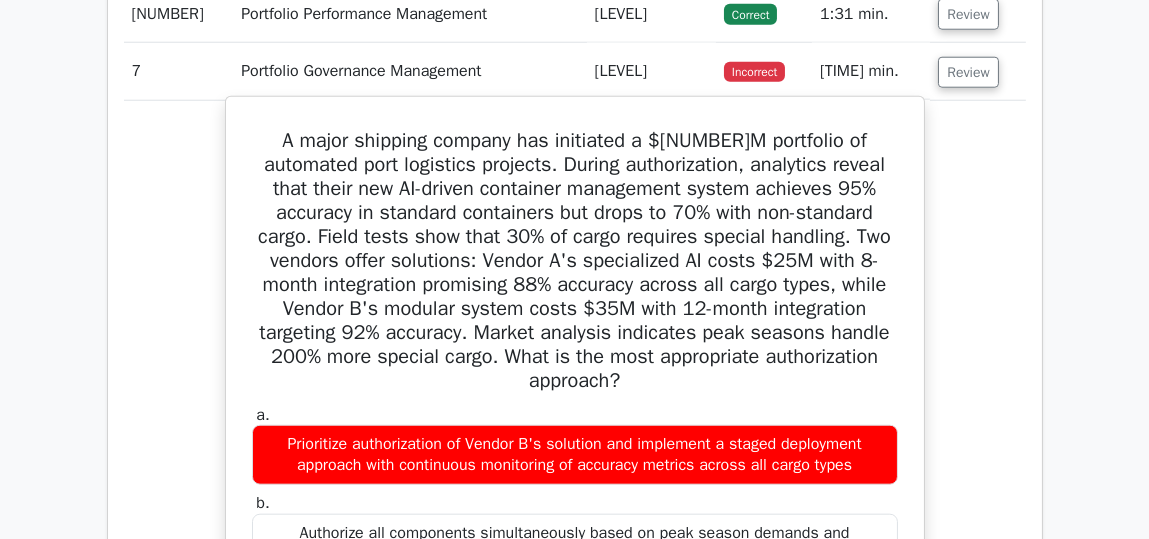 scroll, scrollTop: 3500, scrollLeft: 0, axis: vertical 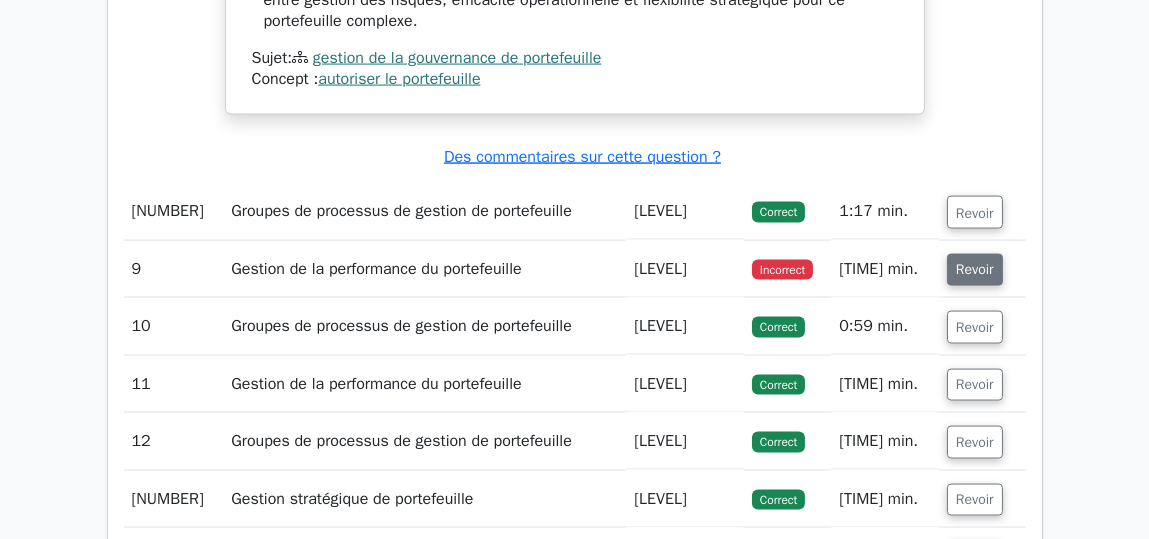 click on "Revoir" at bounding box center [975, 270] 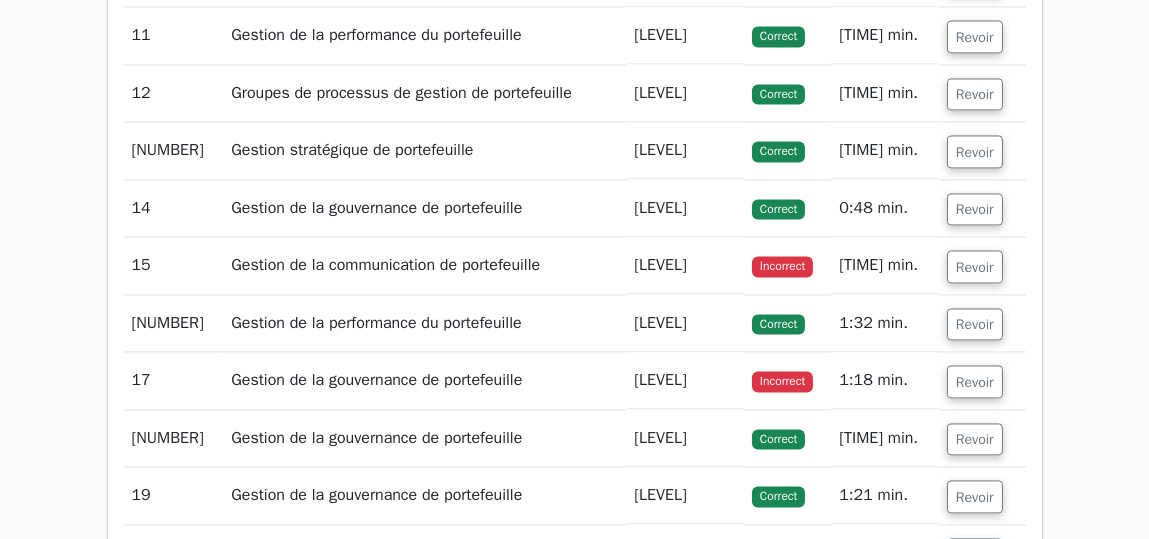 scroll, scrollTop: 6861, scrollLeft: 0, axis: vertical 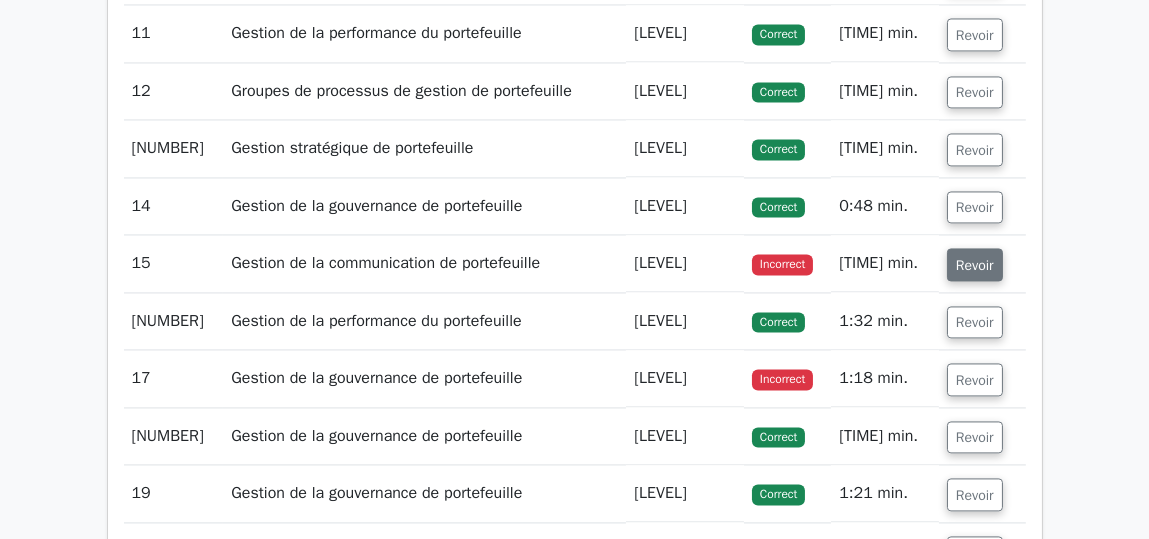 click on "Revoir" at bounding box center [975, 265] 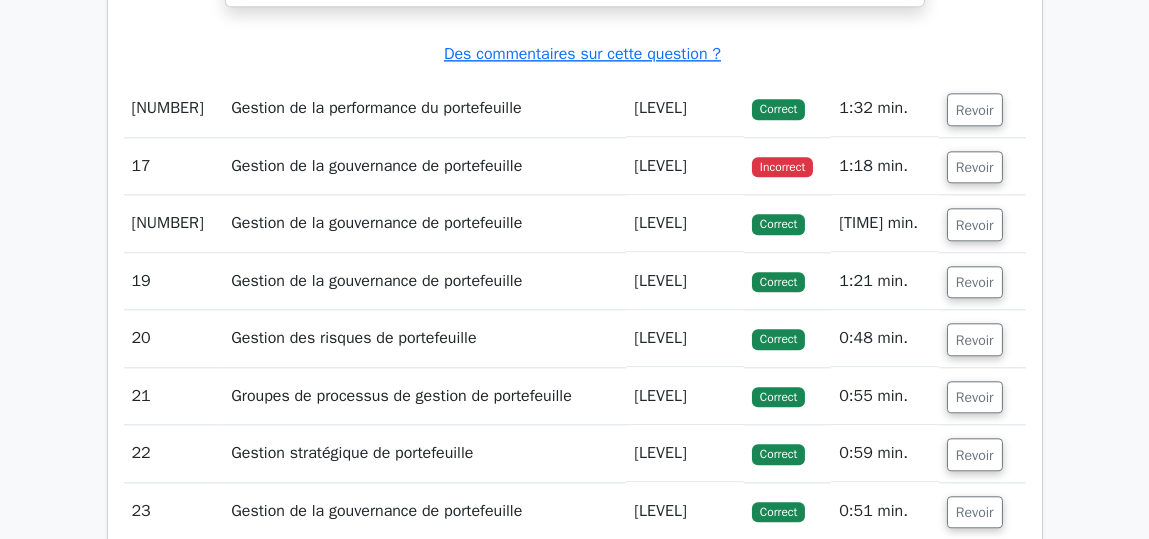 scroll, scrollTop: 8161, scrollLeft: 0, axis: vertical 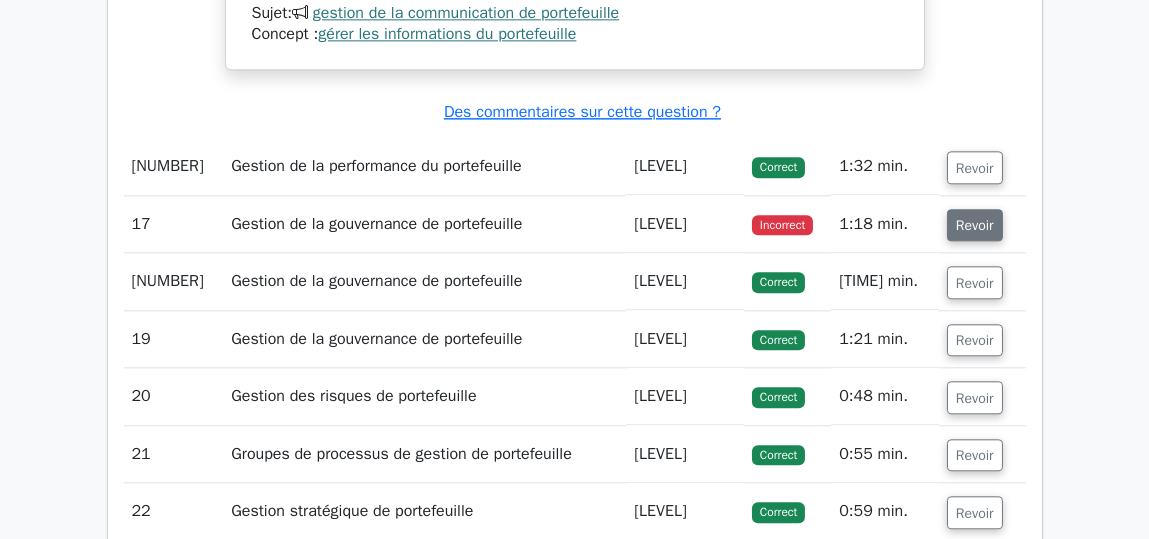 click on "Revoir" at bounding box center [975, 225] 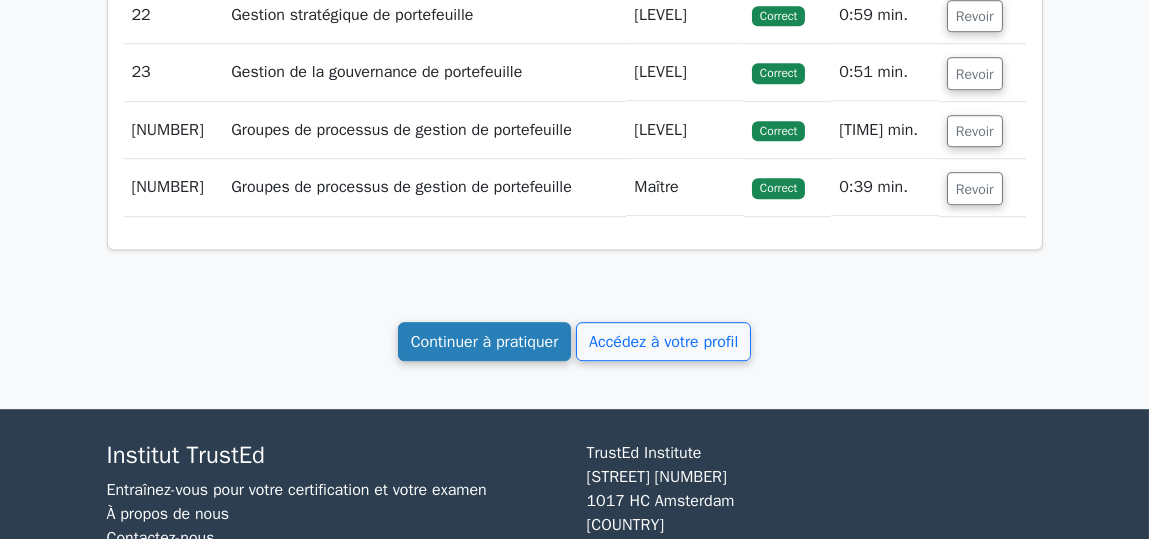 scroll, scrollTop: 9863, scrollLeft: 0, axis: vertical 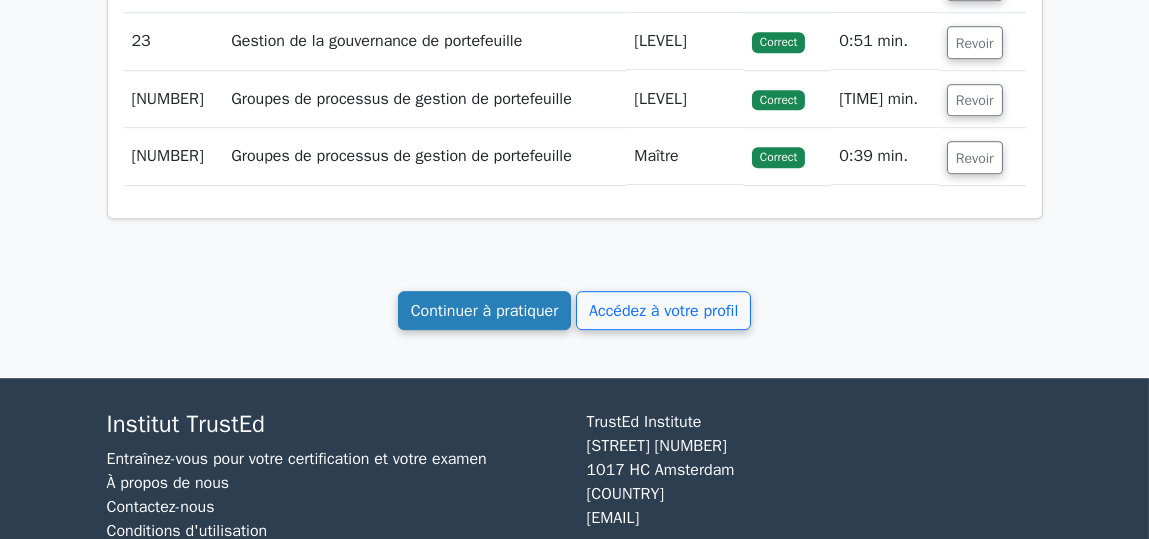 click on "Continuer à pratiquer" at bounding box center [485, 311] 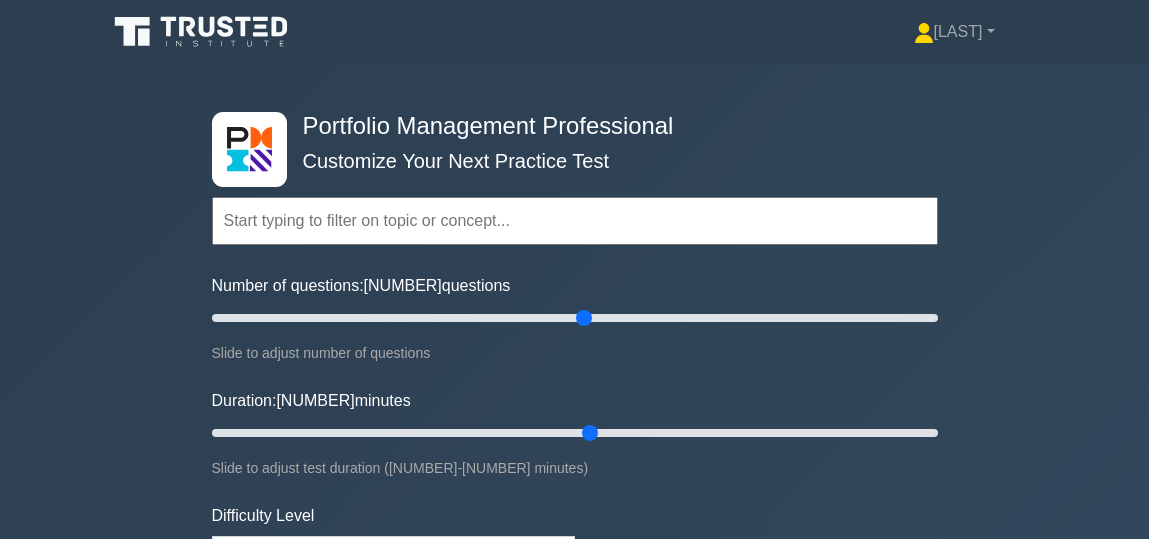 scroll, scrollTop: 0, scrollLeft: 0, axis: both 